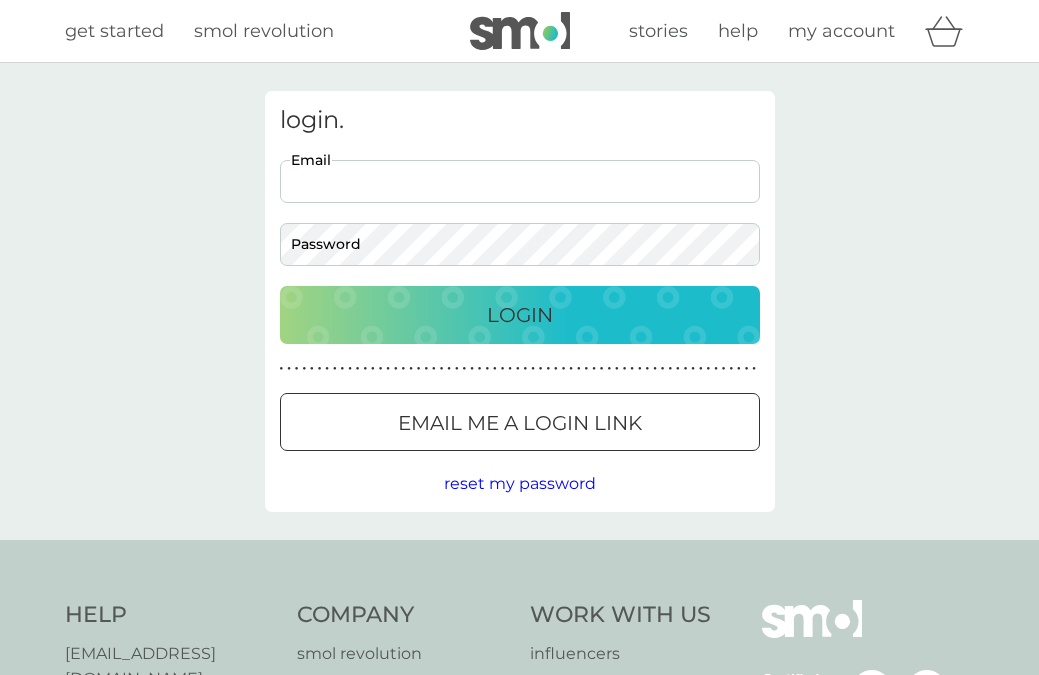 type on "[PERSON_NAME][EMAIL_ADDRESS][DOMAIN_NAME]" 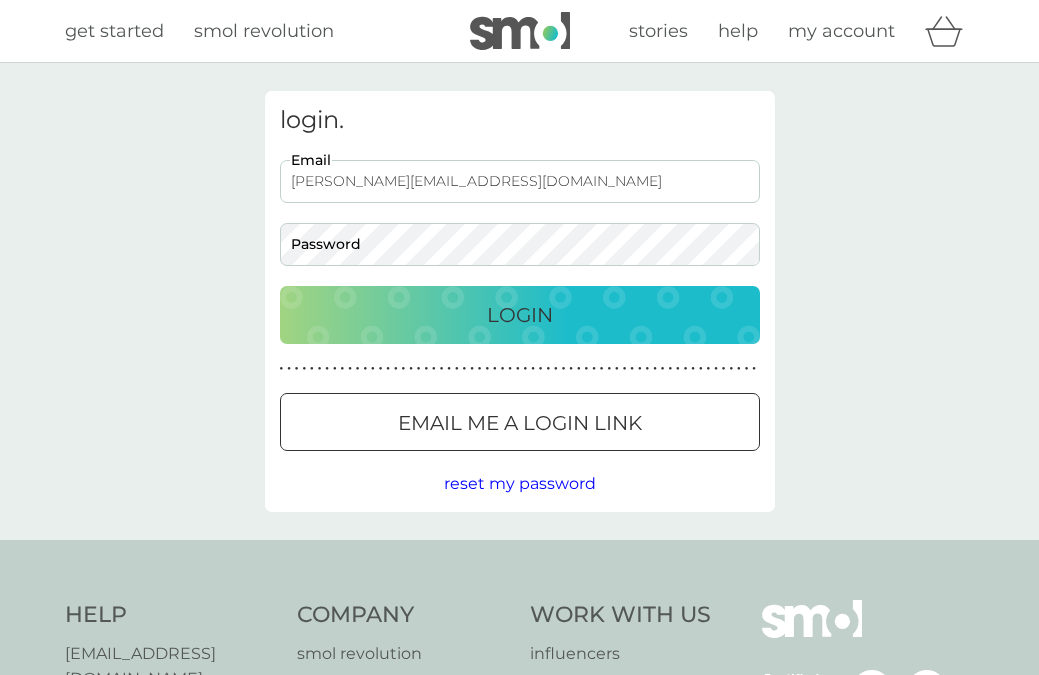 scroll, scrollTop: 0, scrollLeft: 0, axis: both 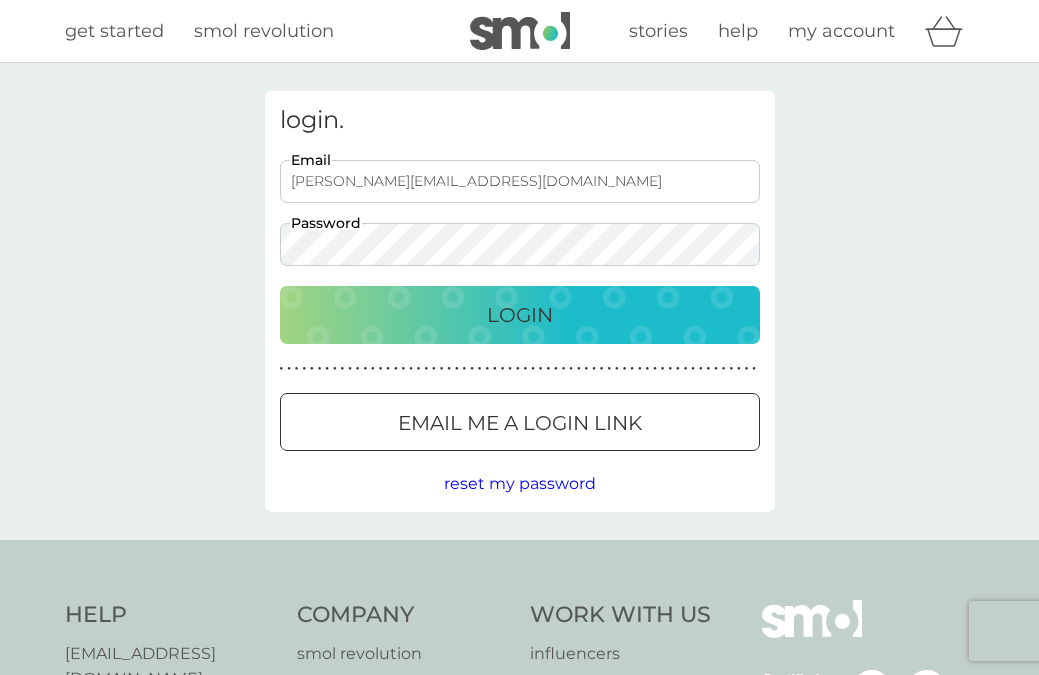 click on "Login" at bounding box center [520, 315] 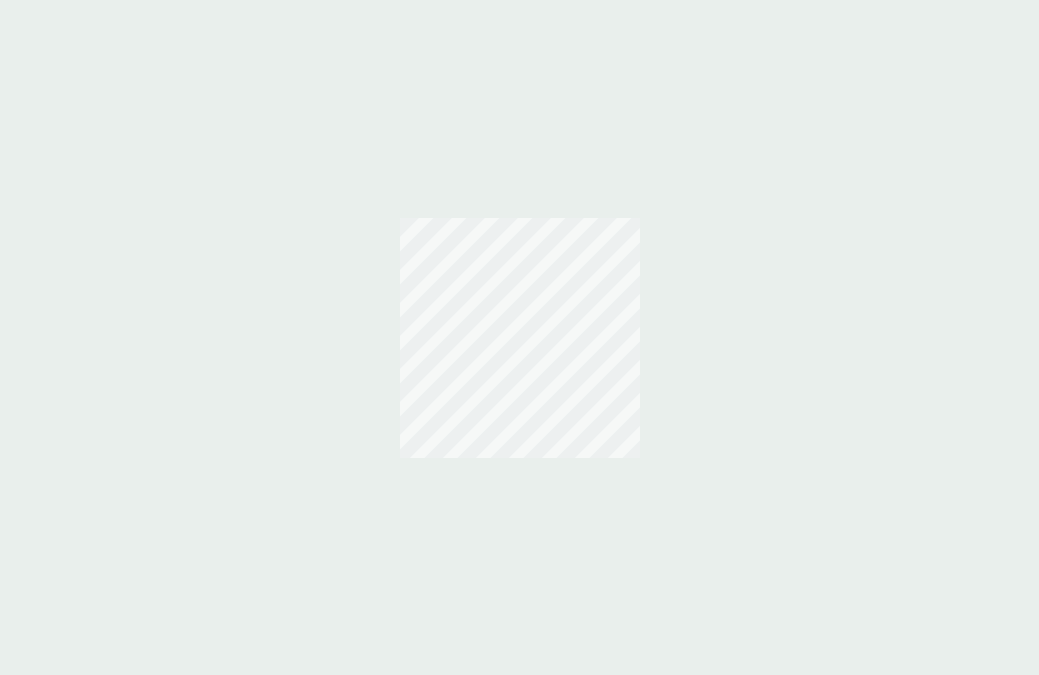 scroll, scrollTop: 0, scrollLeft: 0, axis: both 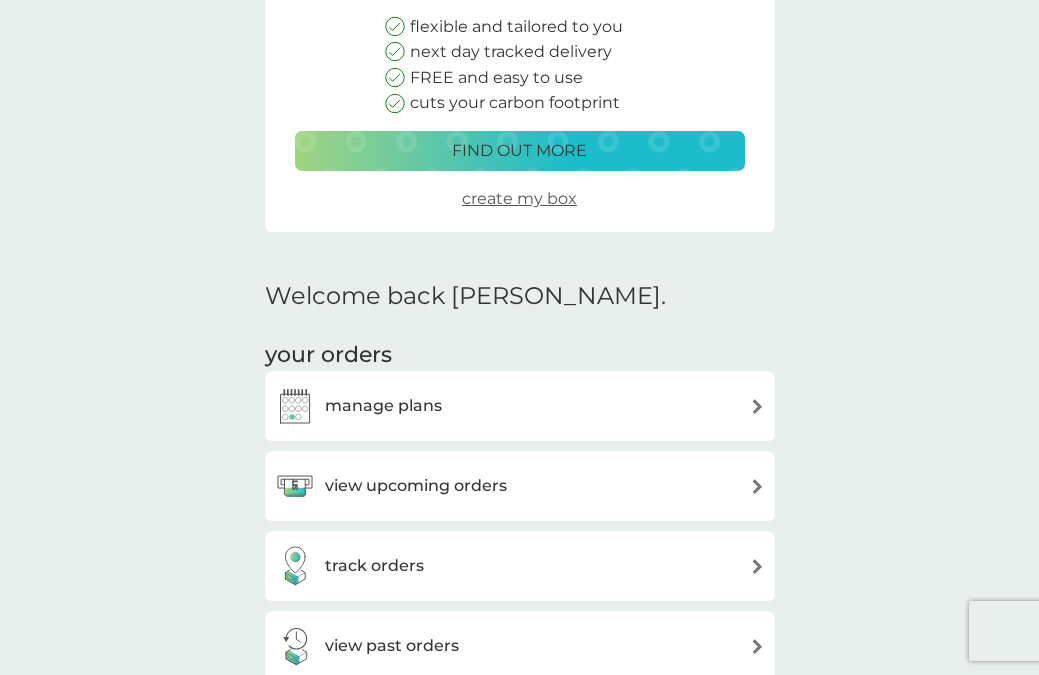 click on "view upcoming orders" at bounding box center [520, 486] 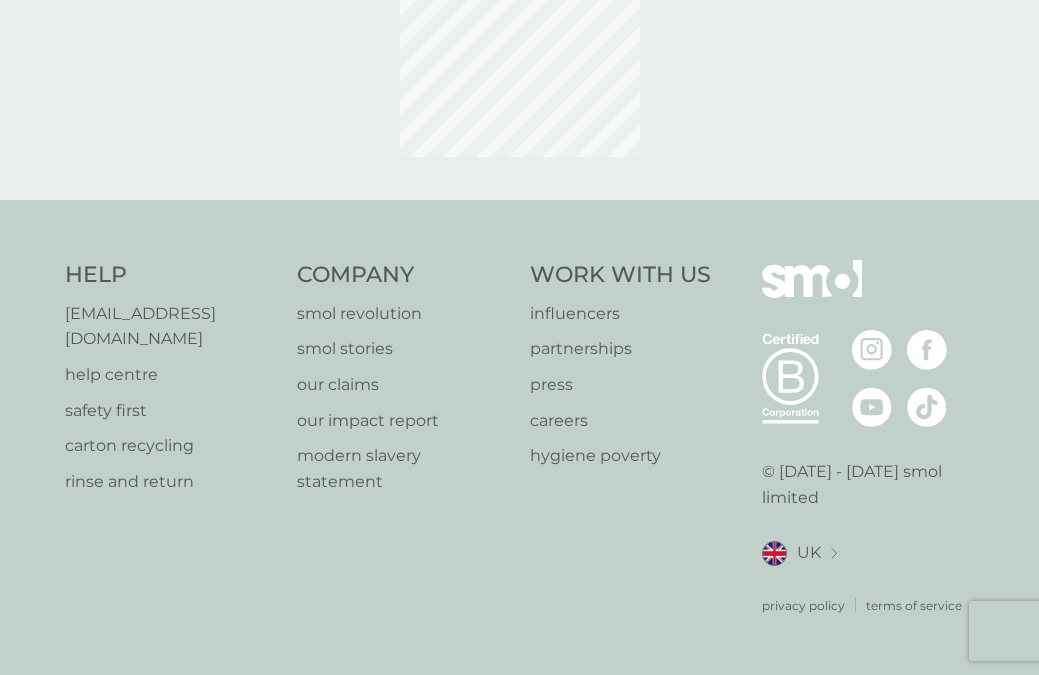 scroll, scrollTop: 0, scrollLeft: 0, axis: both 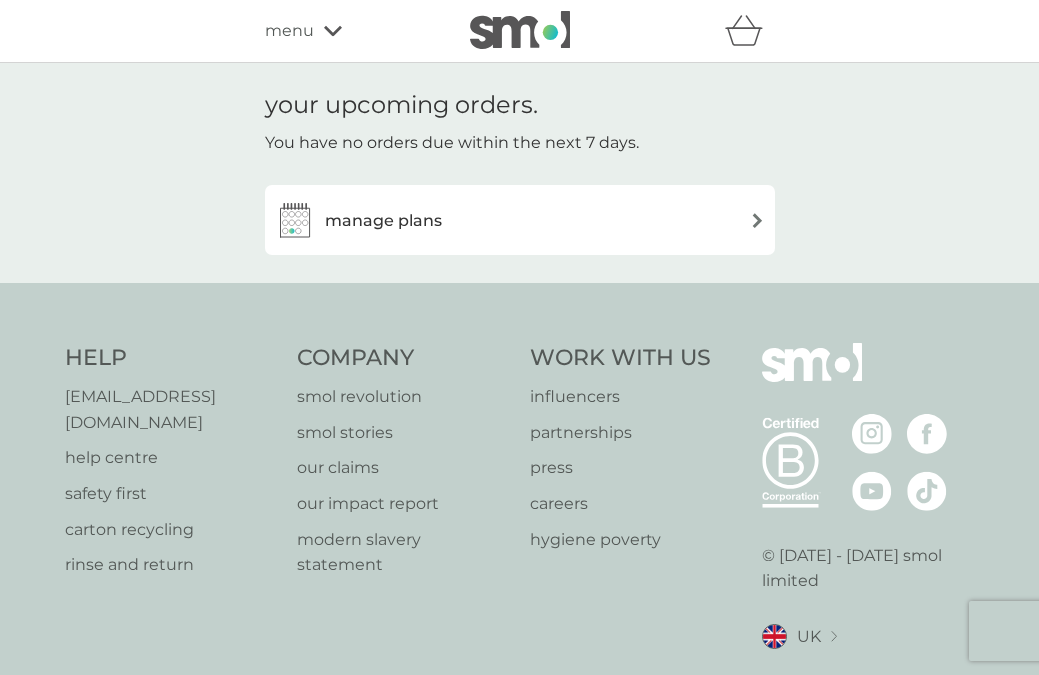 click at bounding box center (757, 220) 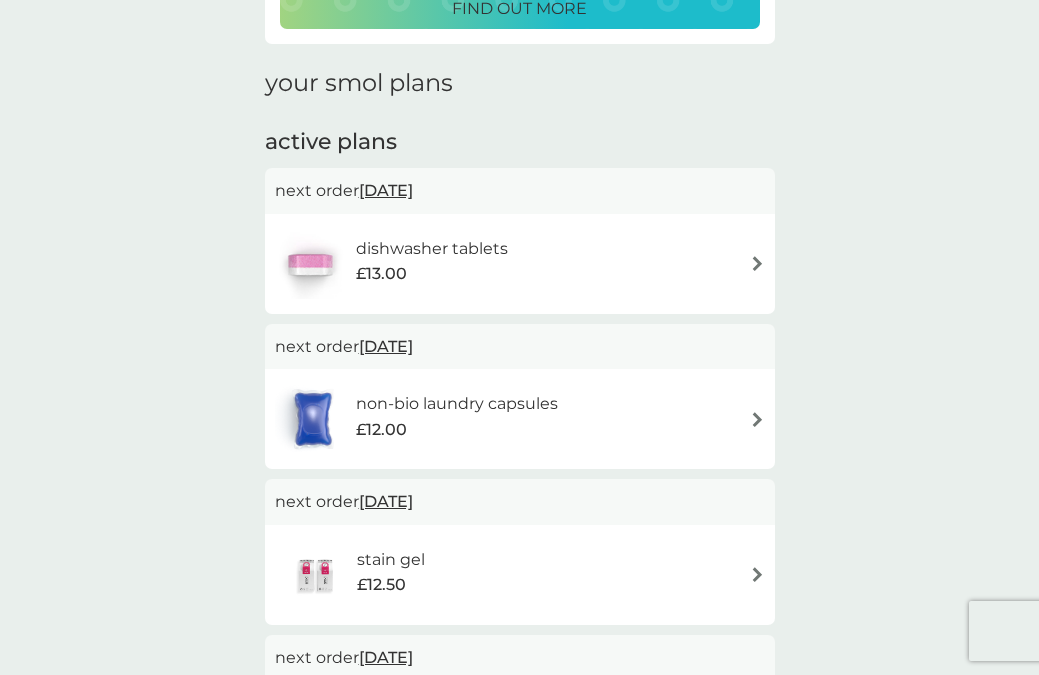 scroll, scrollTop: 242, scrollLeft: 0, axis: vertical 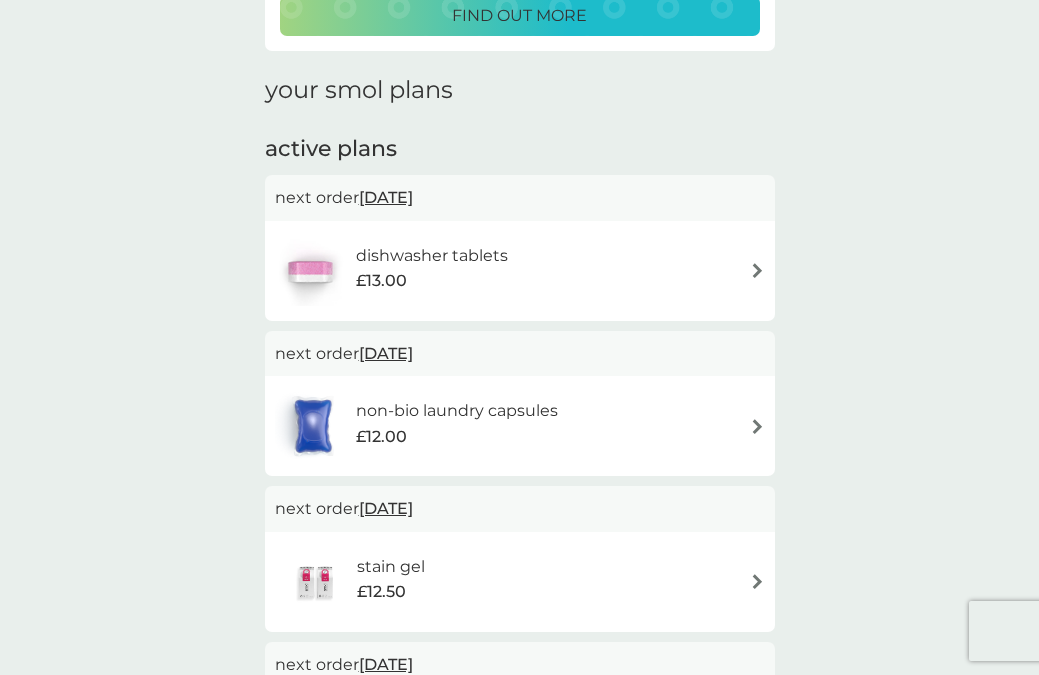 click at bounding box center [757, 270] 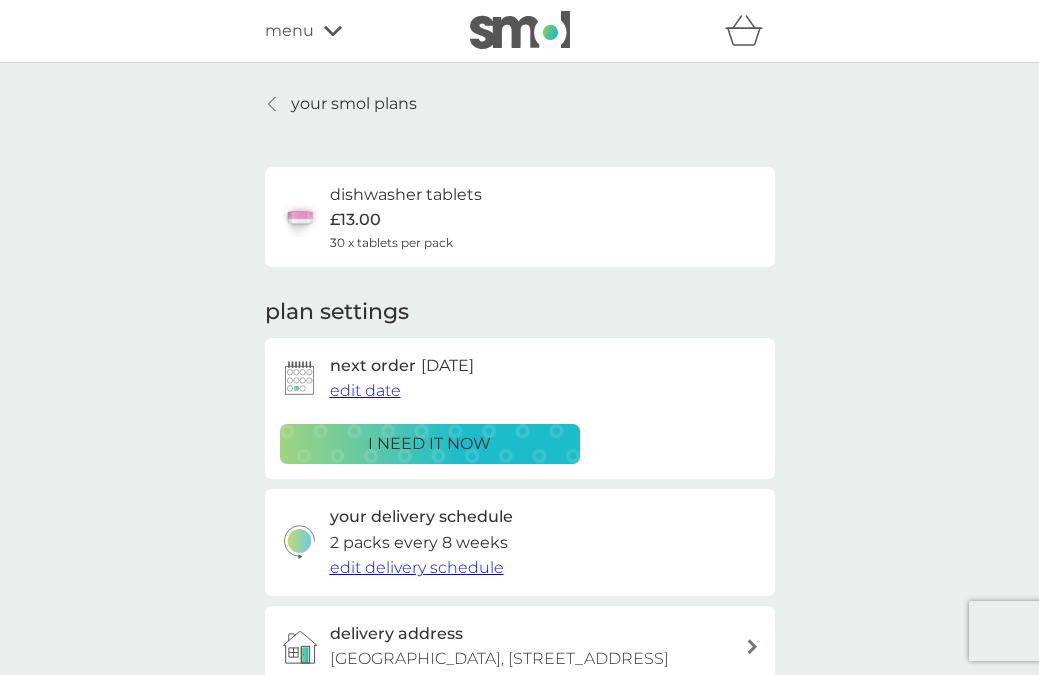 scroll, scrollTop: 0, scrollLeft: 0, axis: both 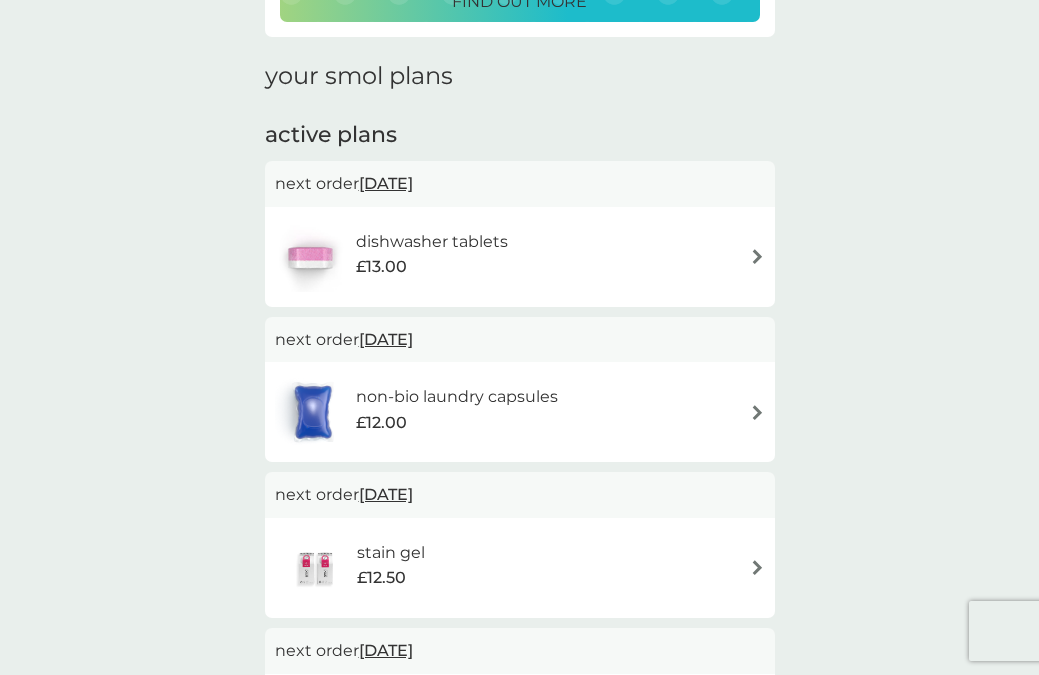 click at bounding box center [757, 412] 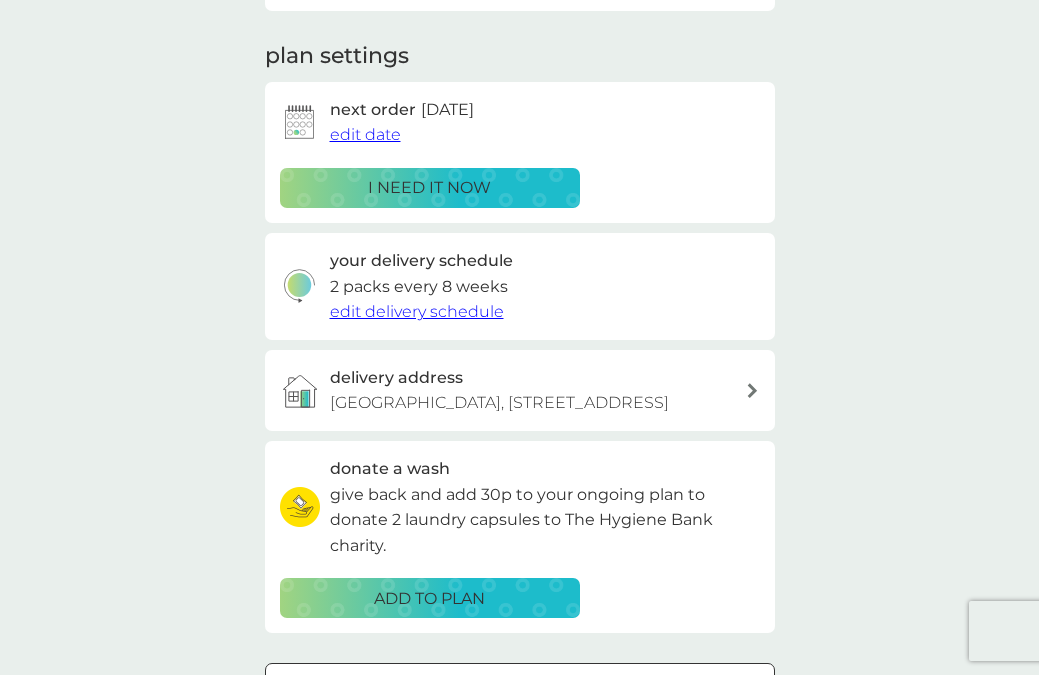 scroll, scrollTop: 0, scrollLeft: 0, axis: both 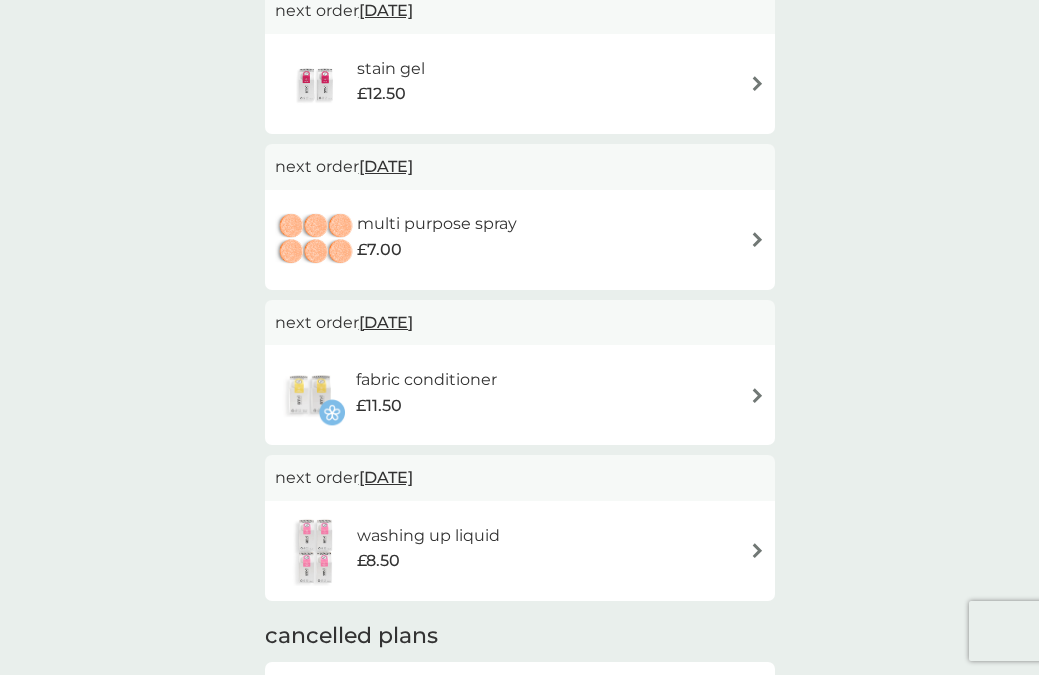 click at bounding box center (757, 550) 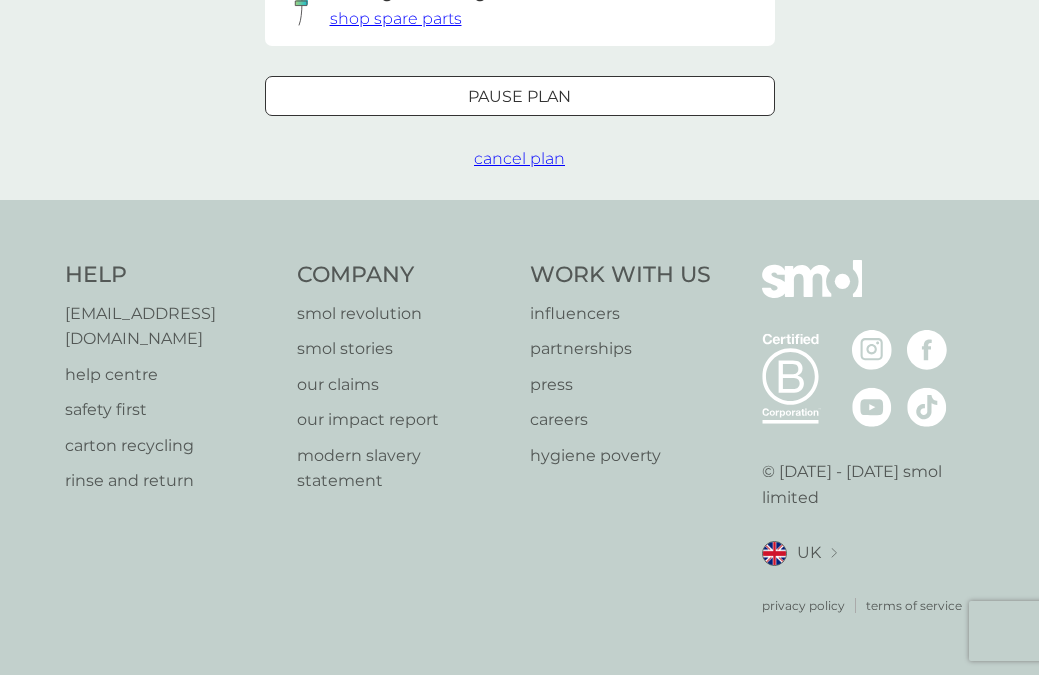 scroll, scrollTop: 0, scrollLeft: 0, axis: both 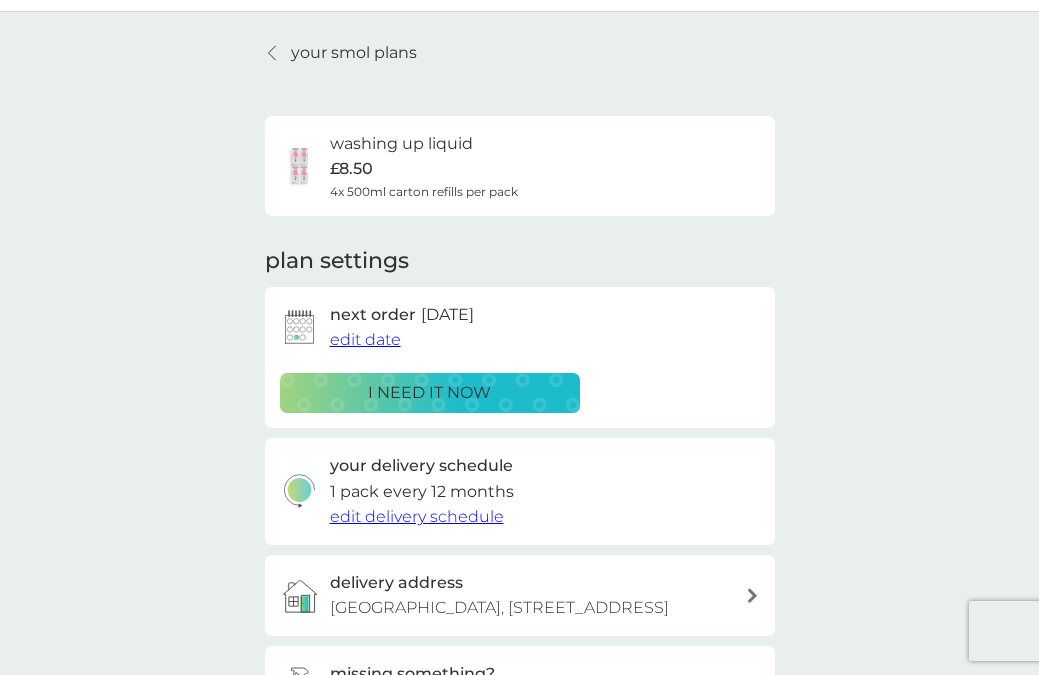 click on "edit delivery schedule" at bounding box center [417, 516] 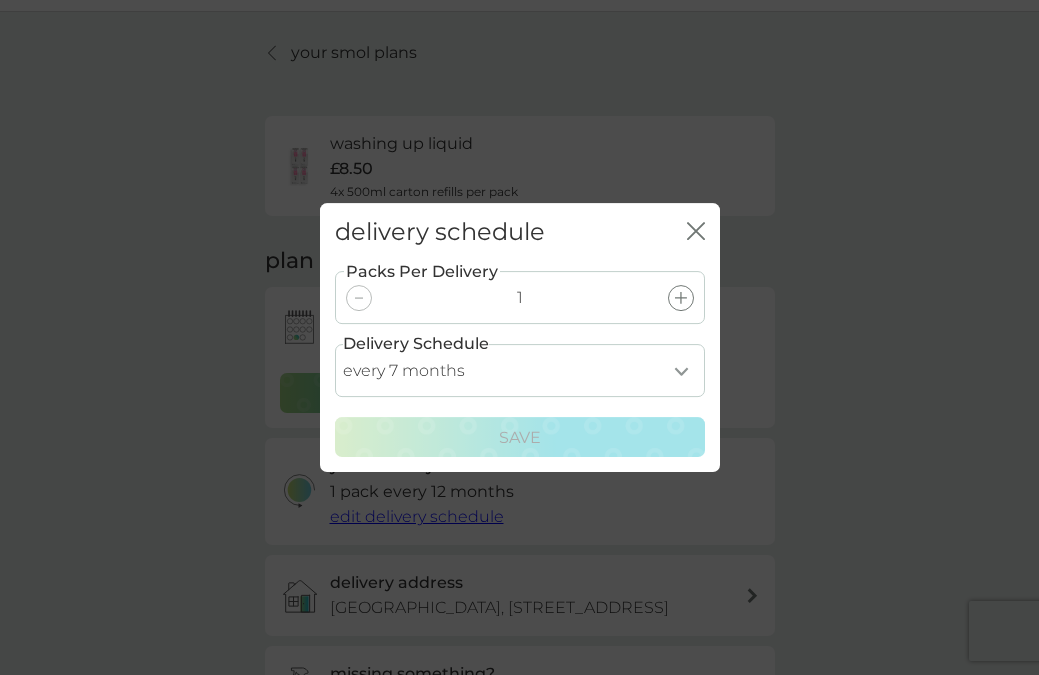click on "close" at bounding box center [696, 232] 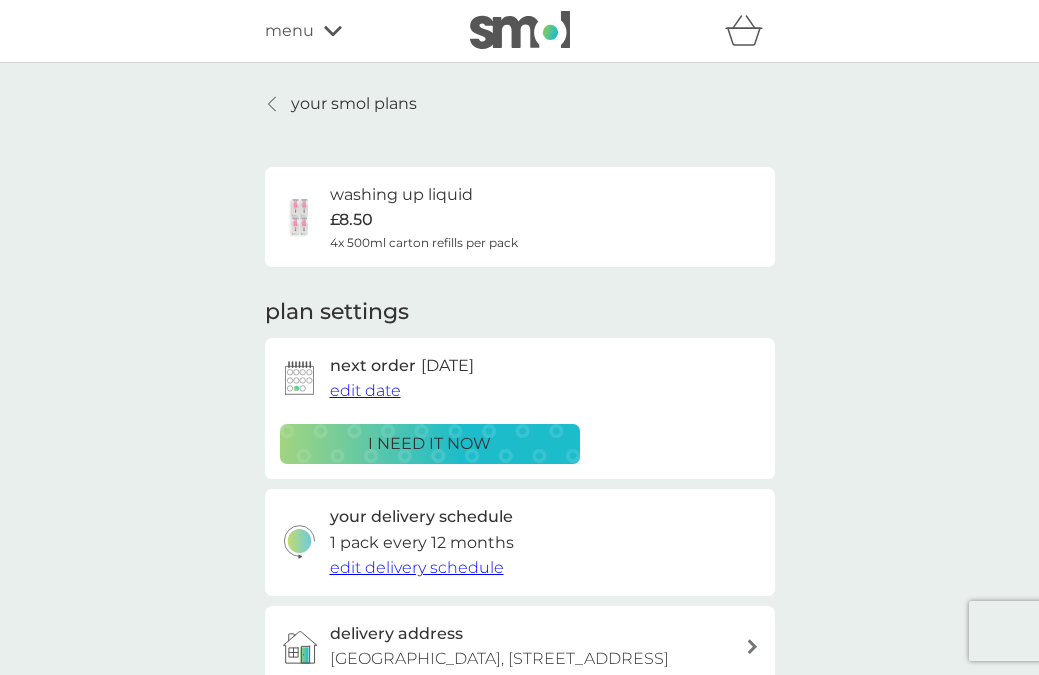 scroll, scrollTop: 0, scrollLeft: 0, axis: both 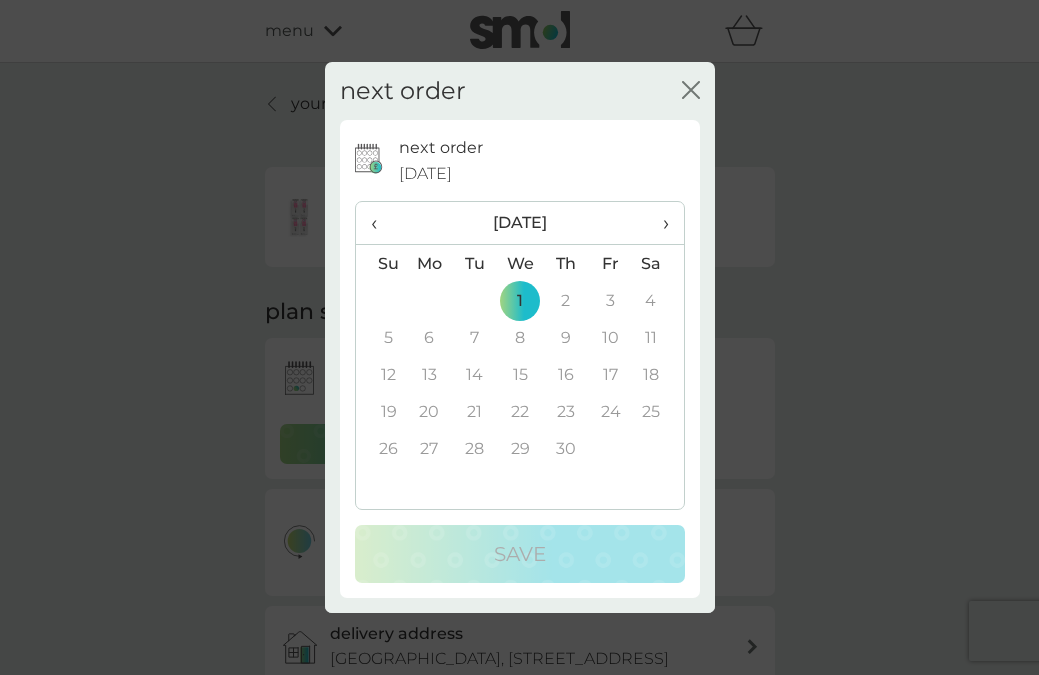 click on "›" at bounding box center [658, 223] 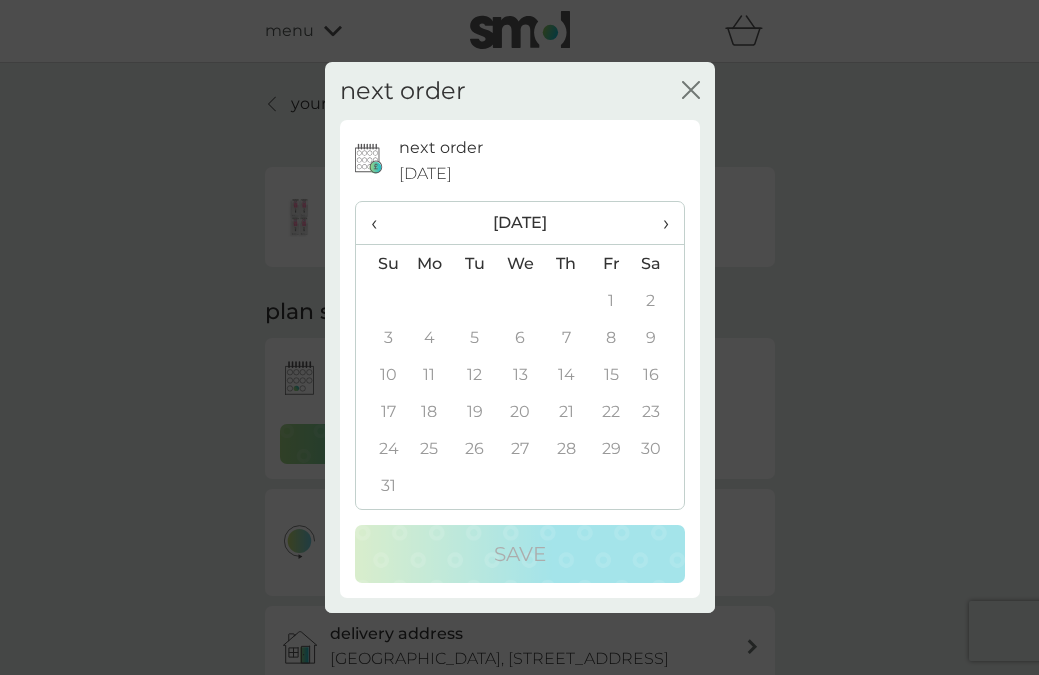 click on "›" at bounding box center (658, 223) 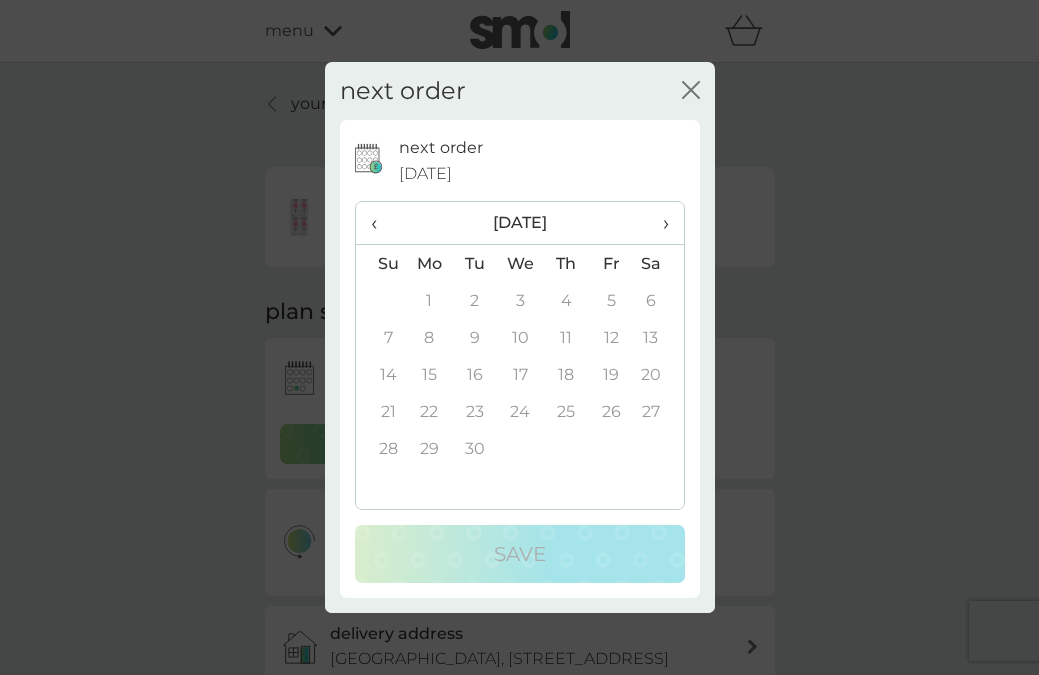 click on "›" at bounding box center [658, 223] 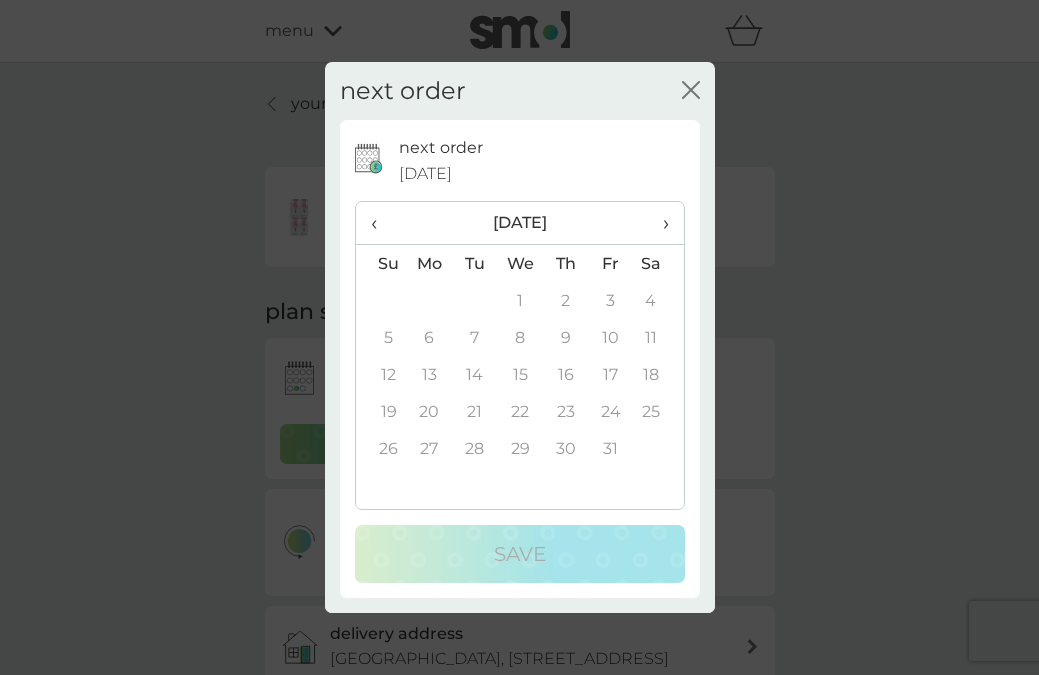 click on "›" at bounding box center (658, 223) 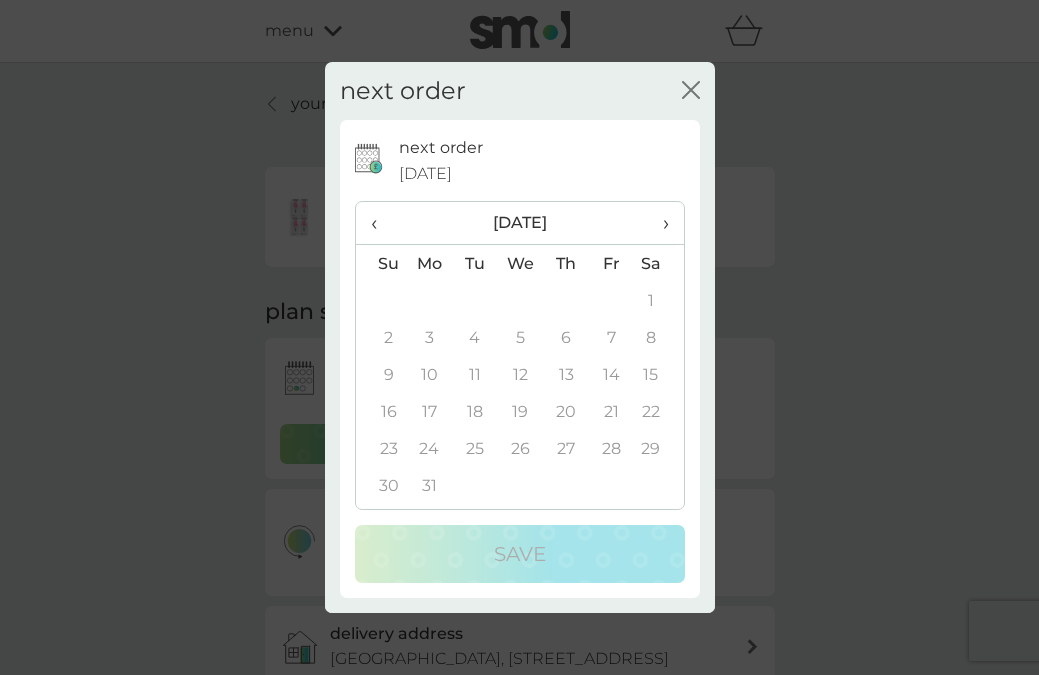 click on "2" at bounding box center [381, 337] 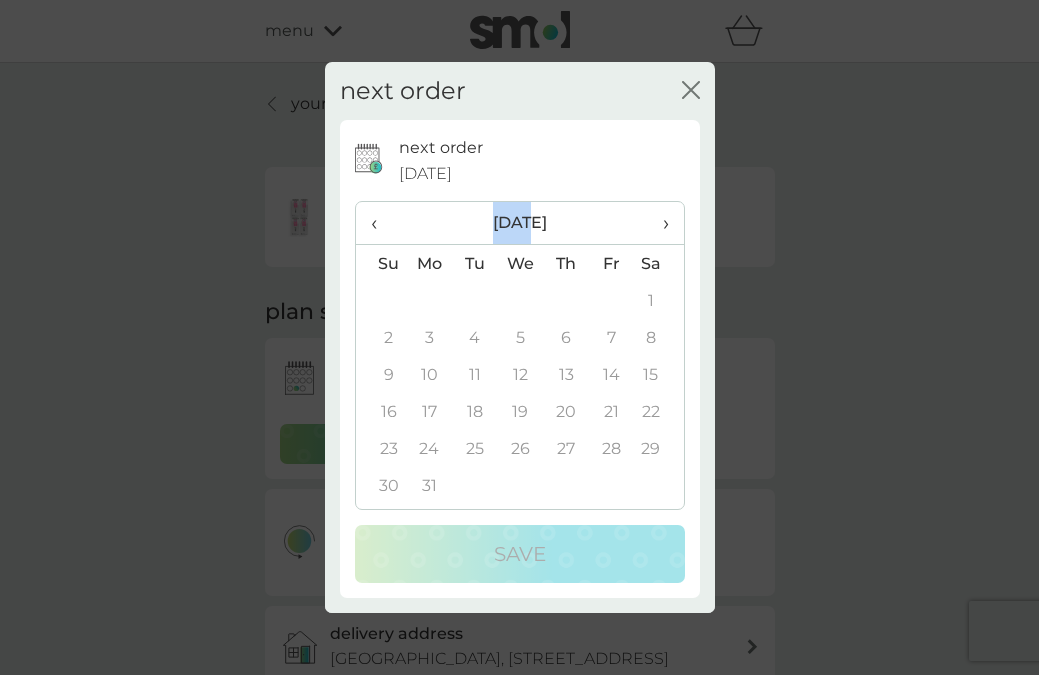 click on "‹" at bounding box center [381, 223] 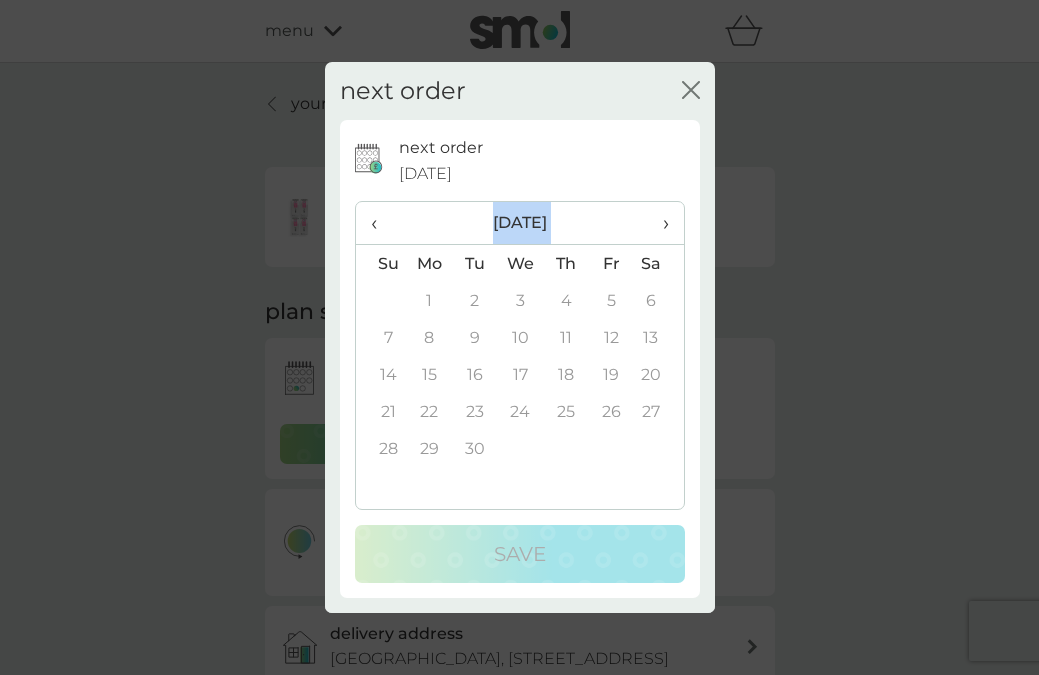 click on "‹" at bounding box center (381, 223) 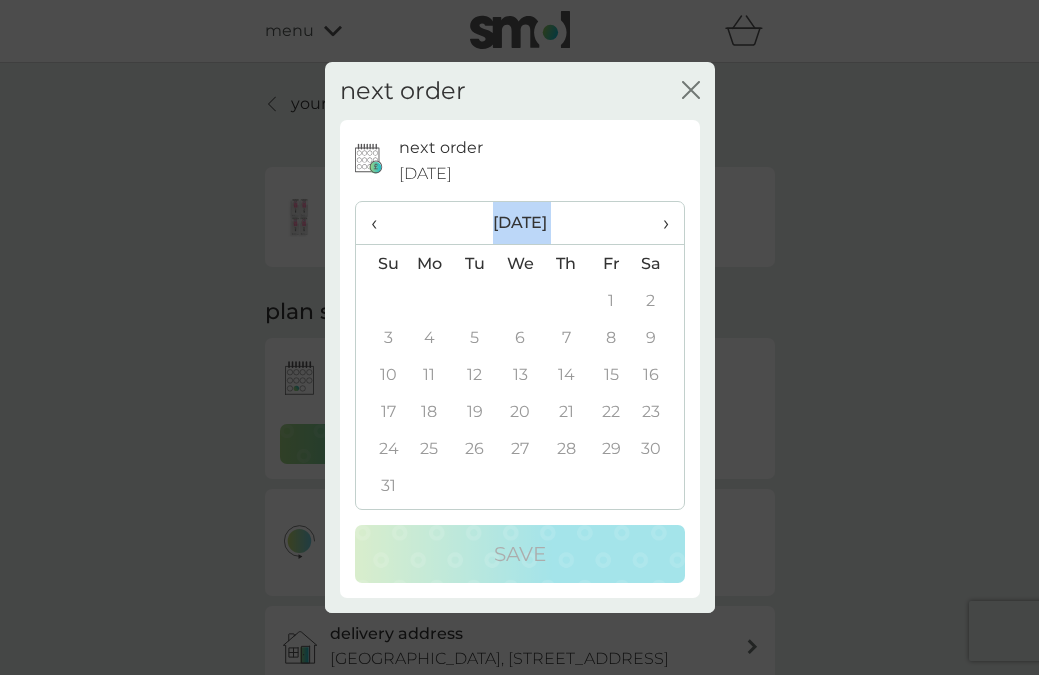 click on "‹" at bounding box center (381, 223) 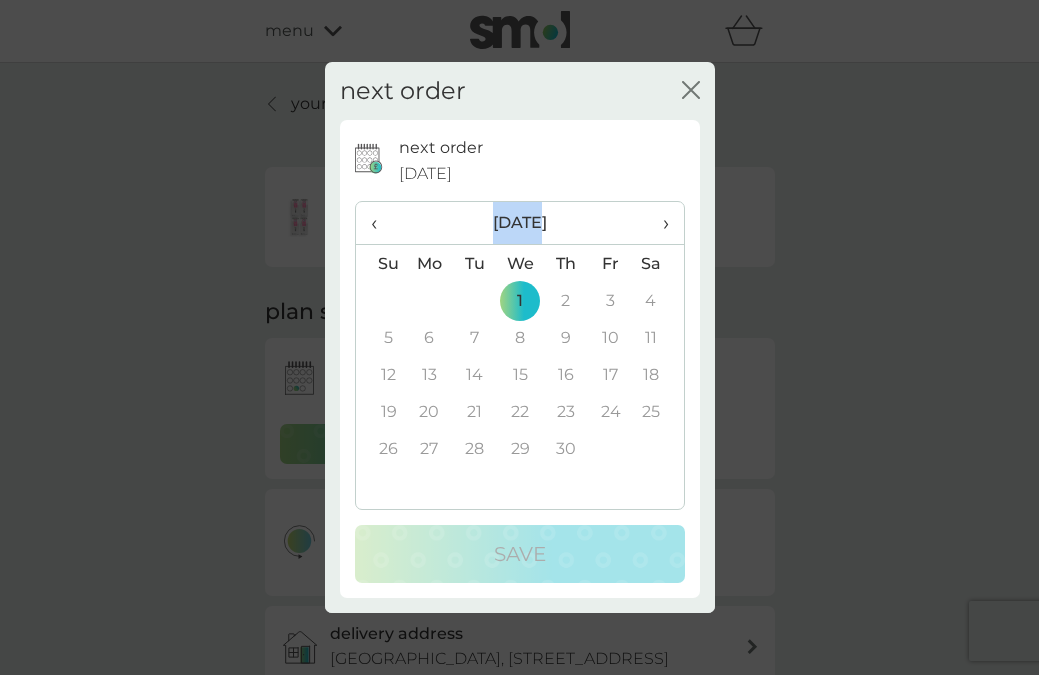 click on "‹" at bounding box center (381, 223) 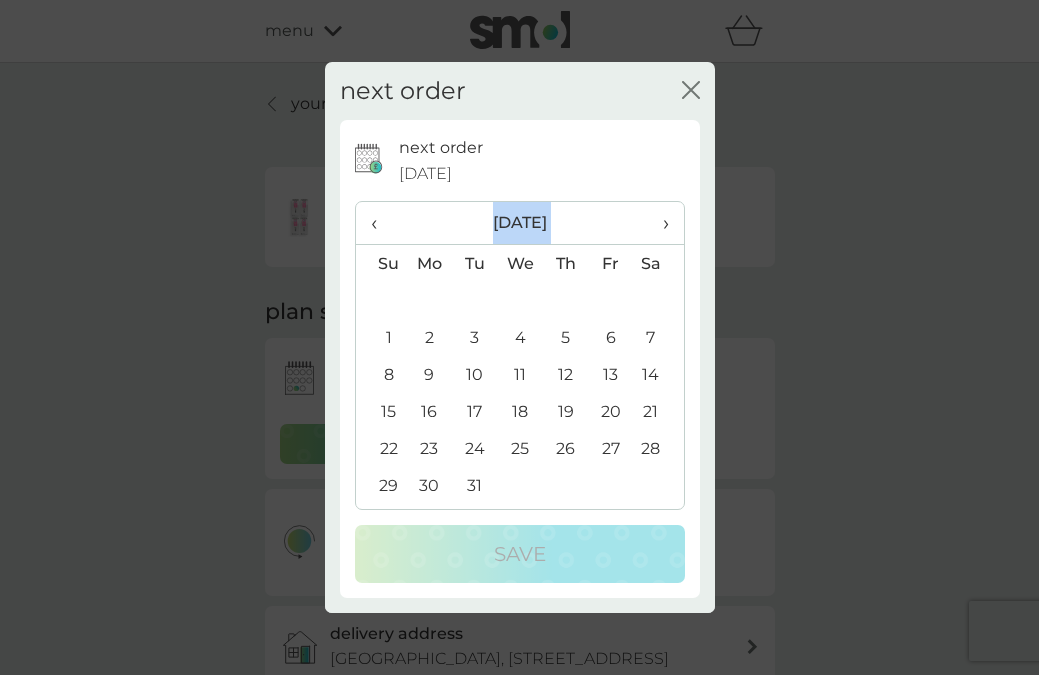 click on "‹" at bounding box center (381, 223) 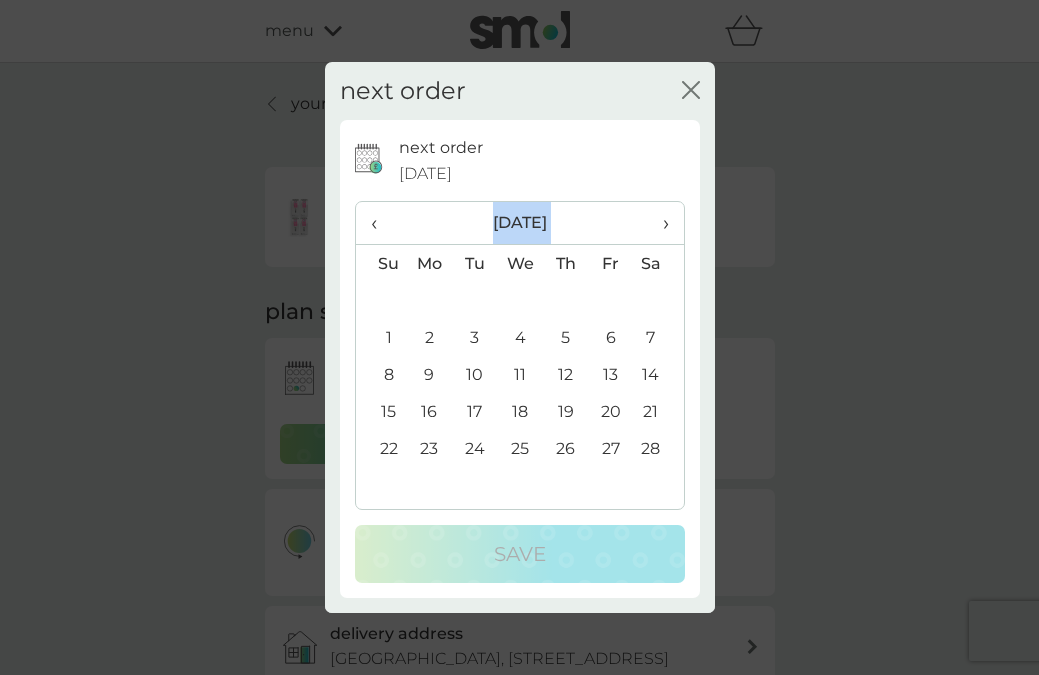 click on "‹" at bounding box center (381, 223) 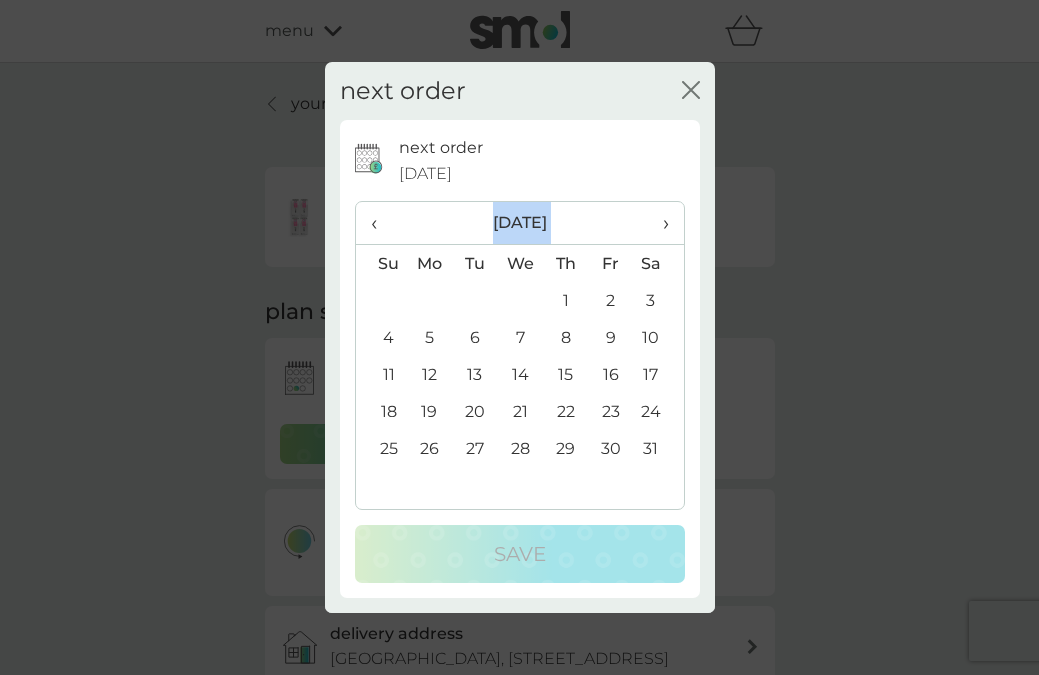 click on "‹" at bounding box center [381, 223] 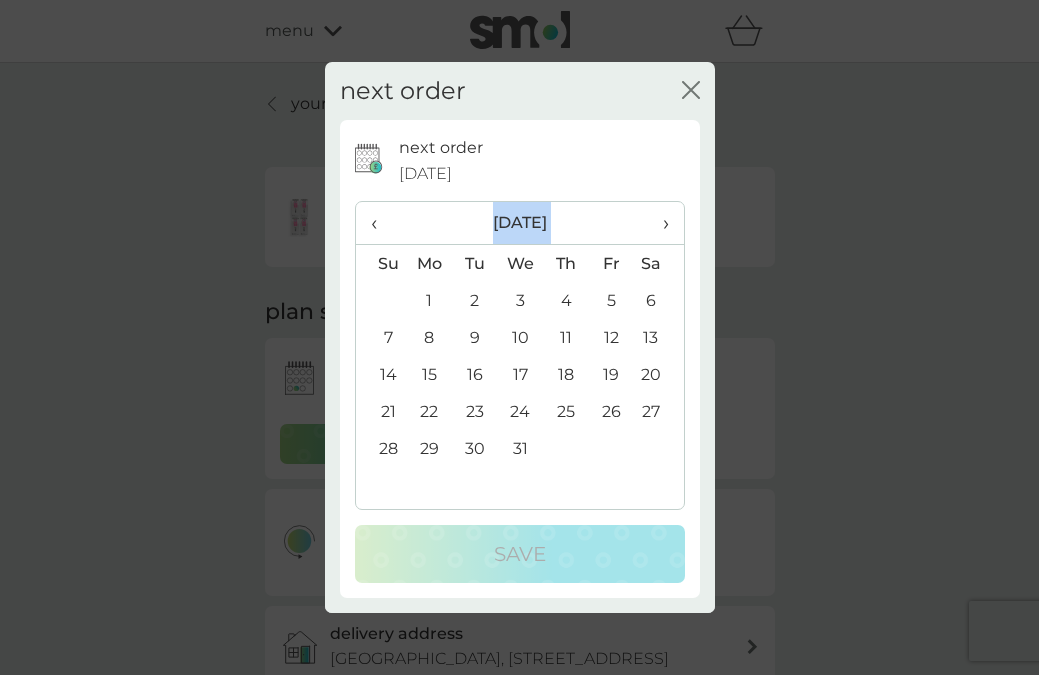 click on "‹" at bounding box center (381, 223) 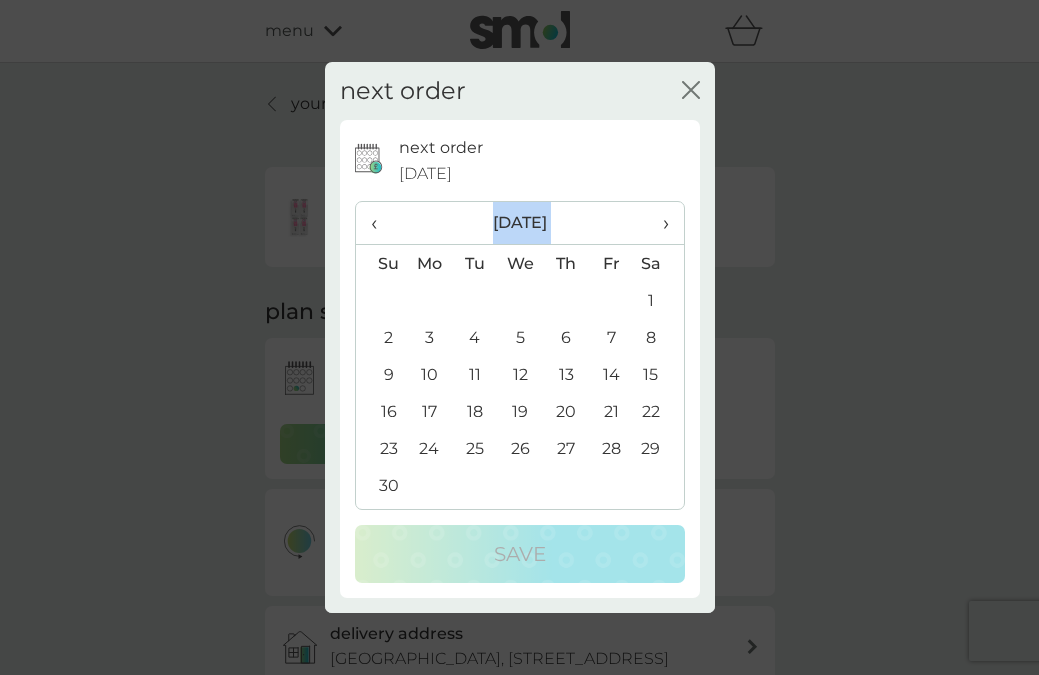 click on "‹" at bounding box center [381, 223] 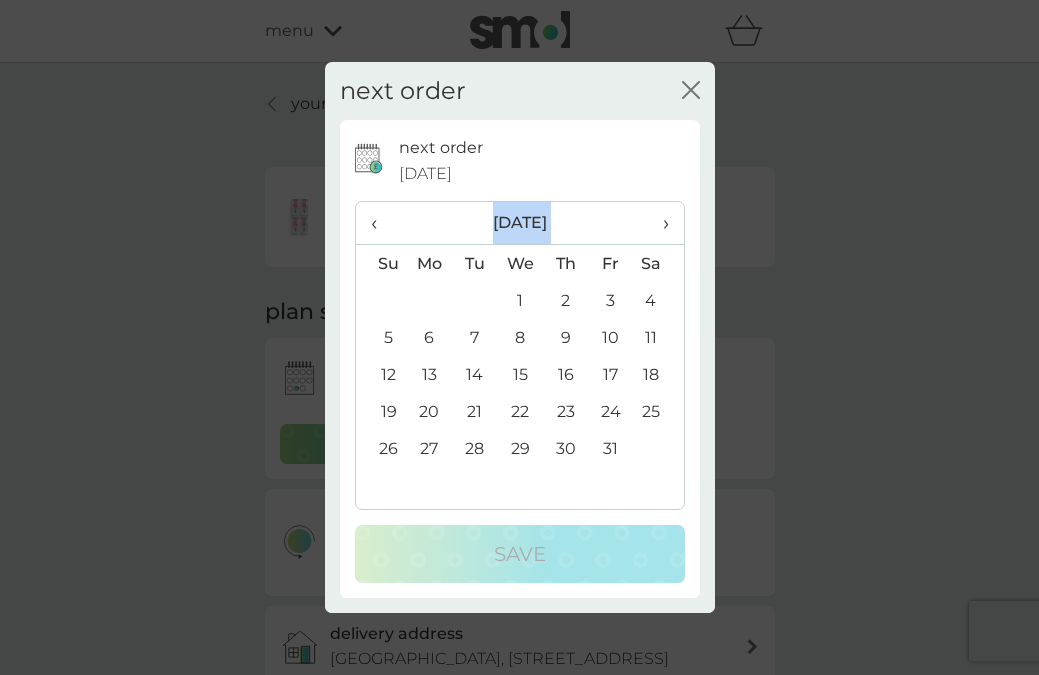 click on "‹" at bounding box center [381, 223] 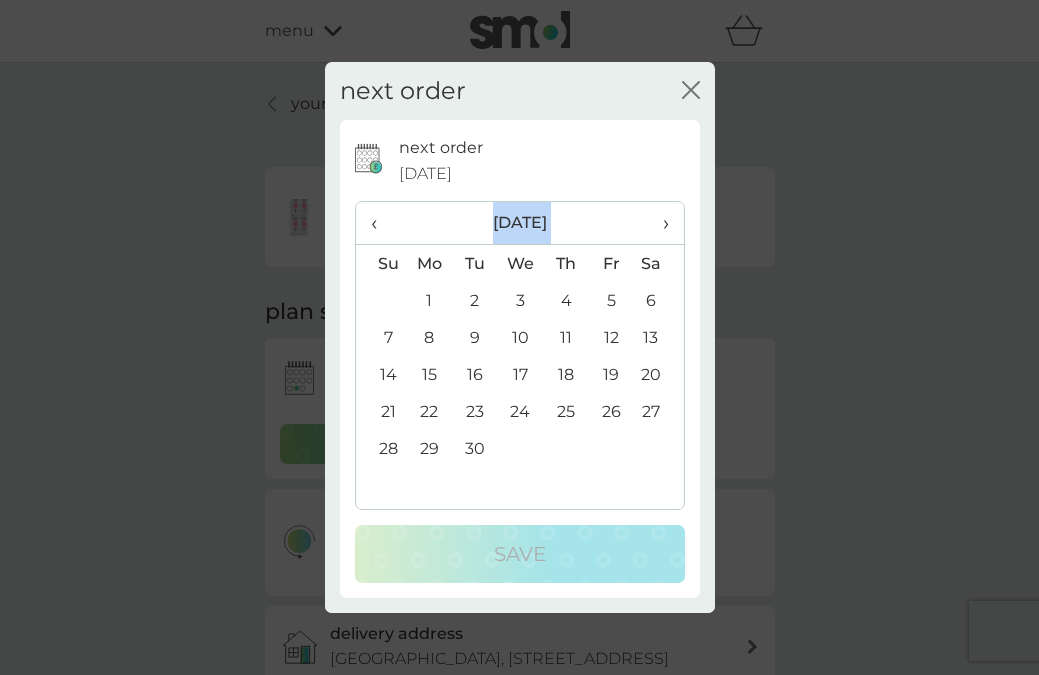 click on "‹" at bounding box center (381, 223) 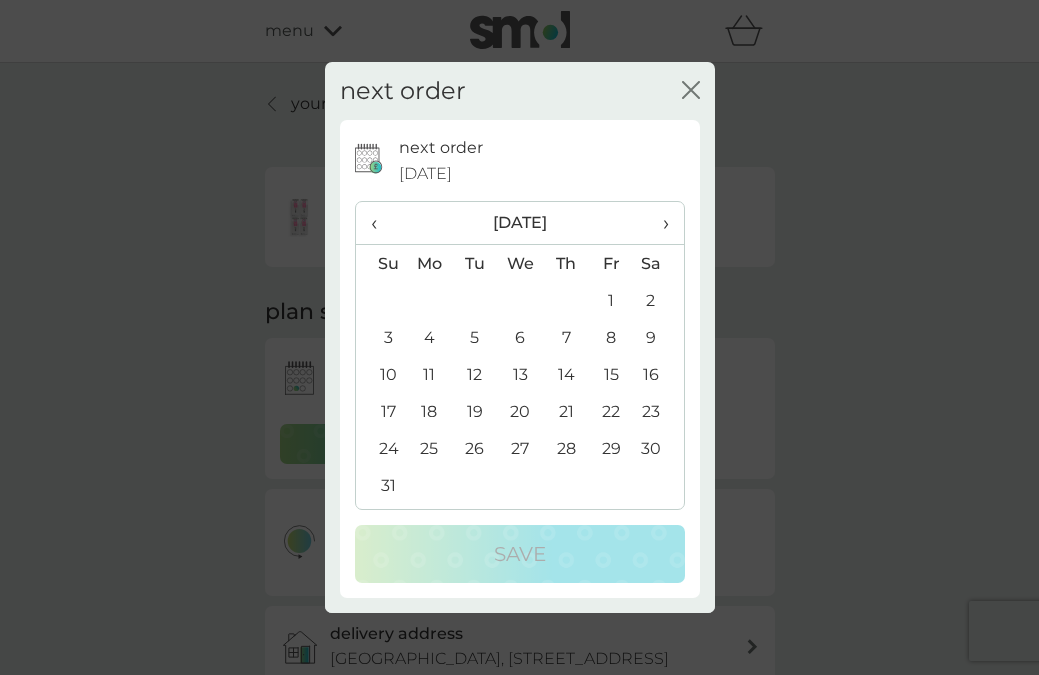 click on "2" at bounding box center (658, 300) 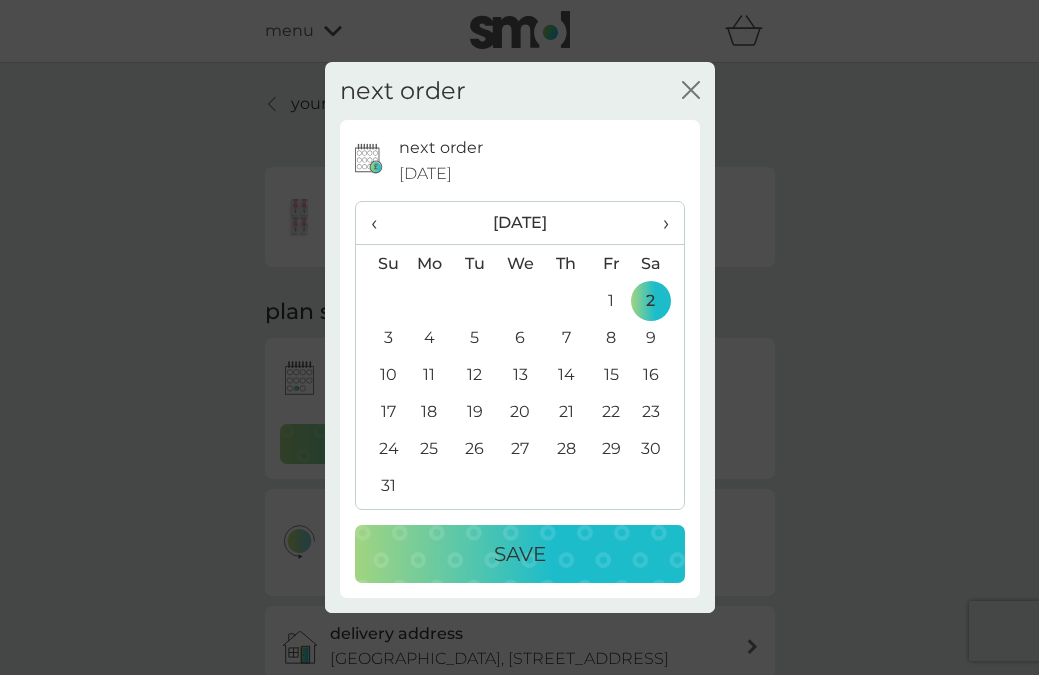 click on "Save" at bounding box center [520, 554] 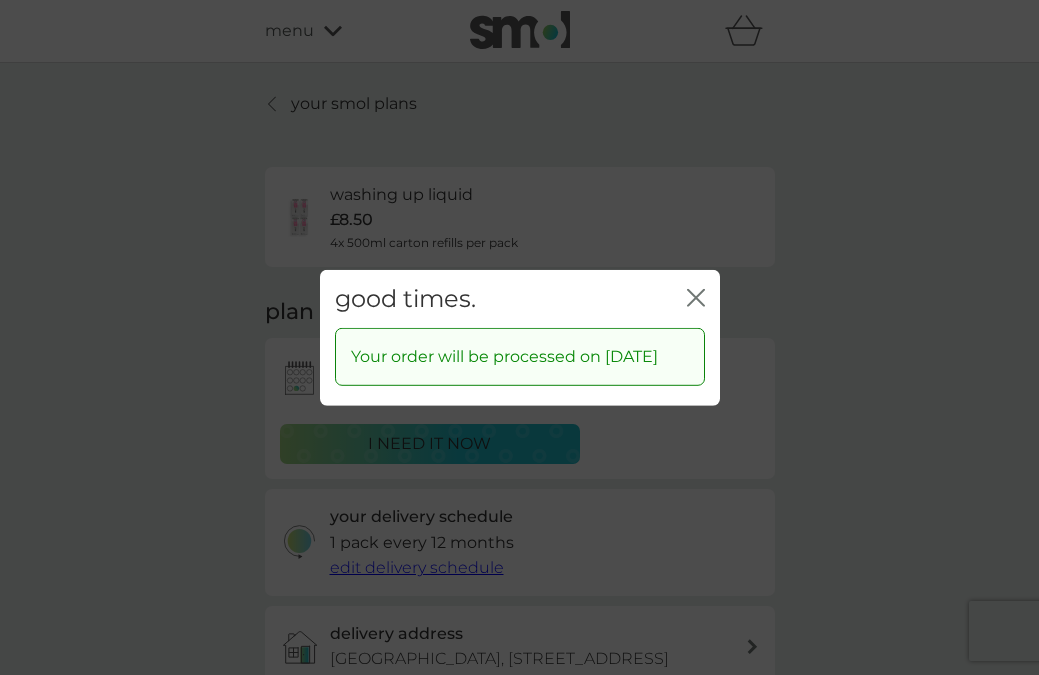 click on "close" 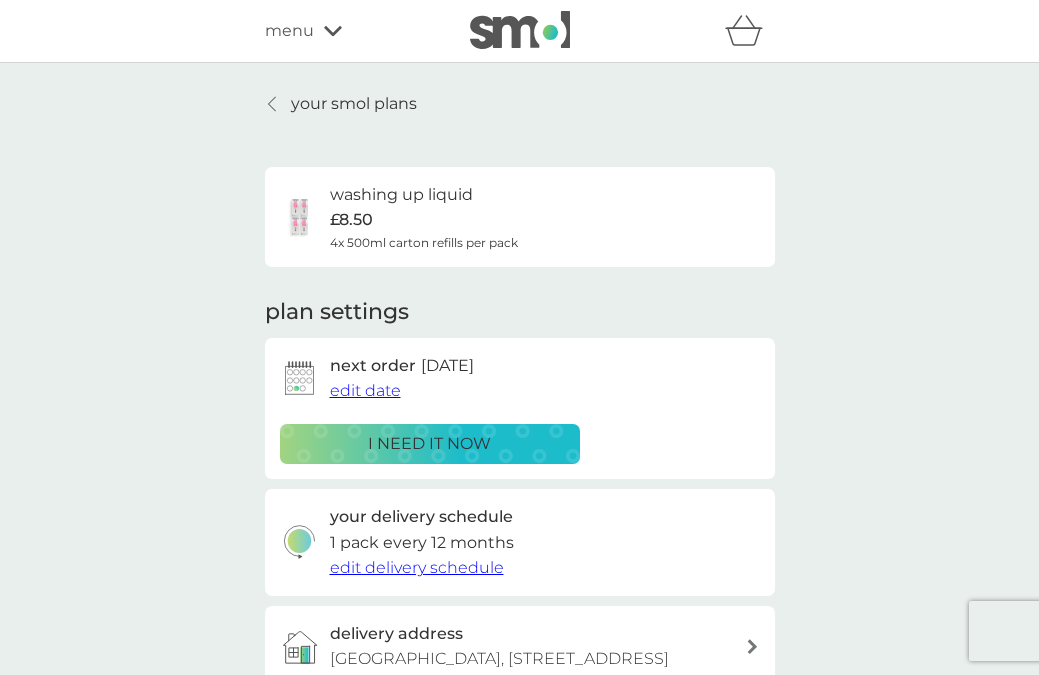 scroll, scrollTop: 0, scrollLeft: 0, axis: both 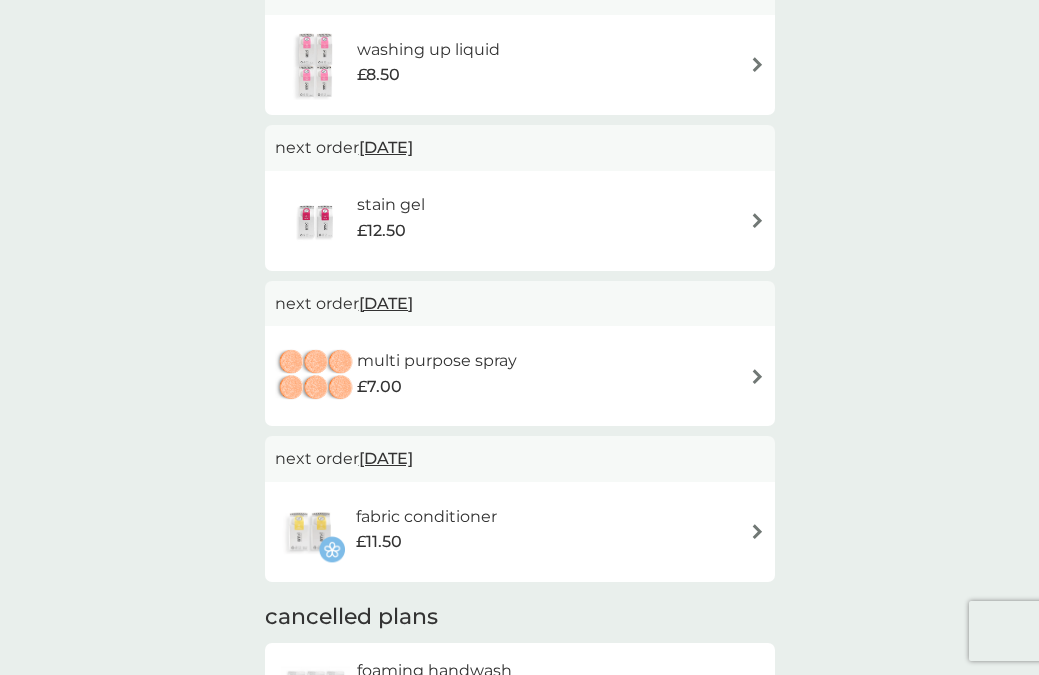 click at bounding box center [757, 376] 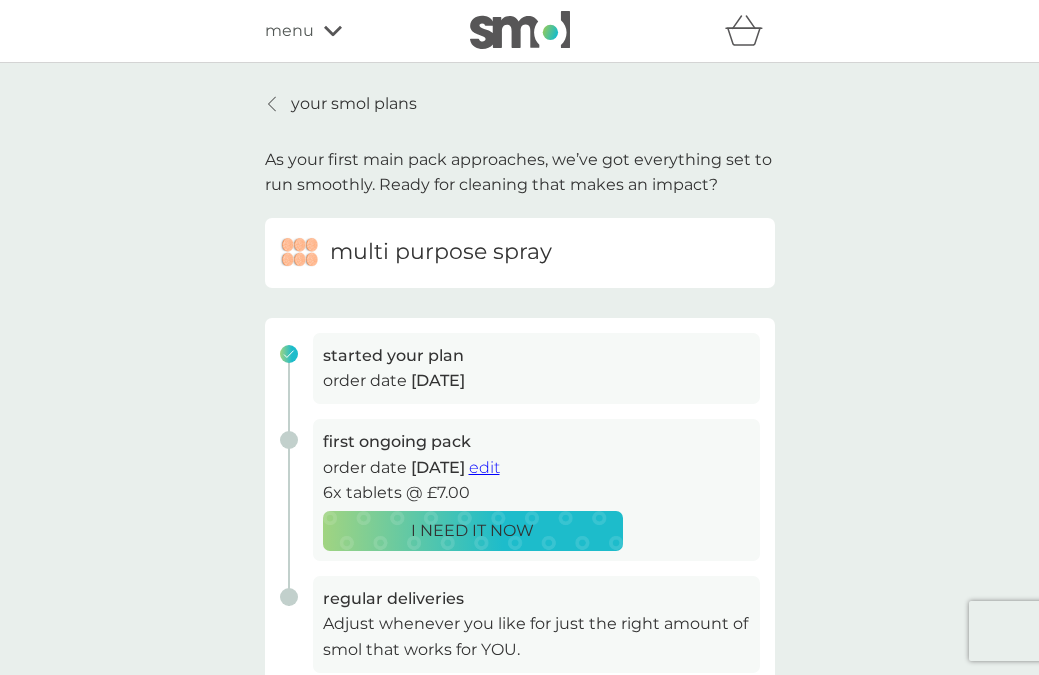 scroll, scrollTop: 0, scrollLeft: 0, axis: both 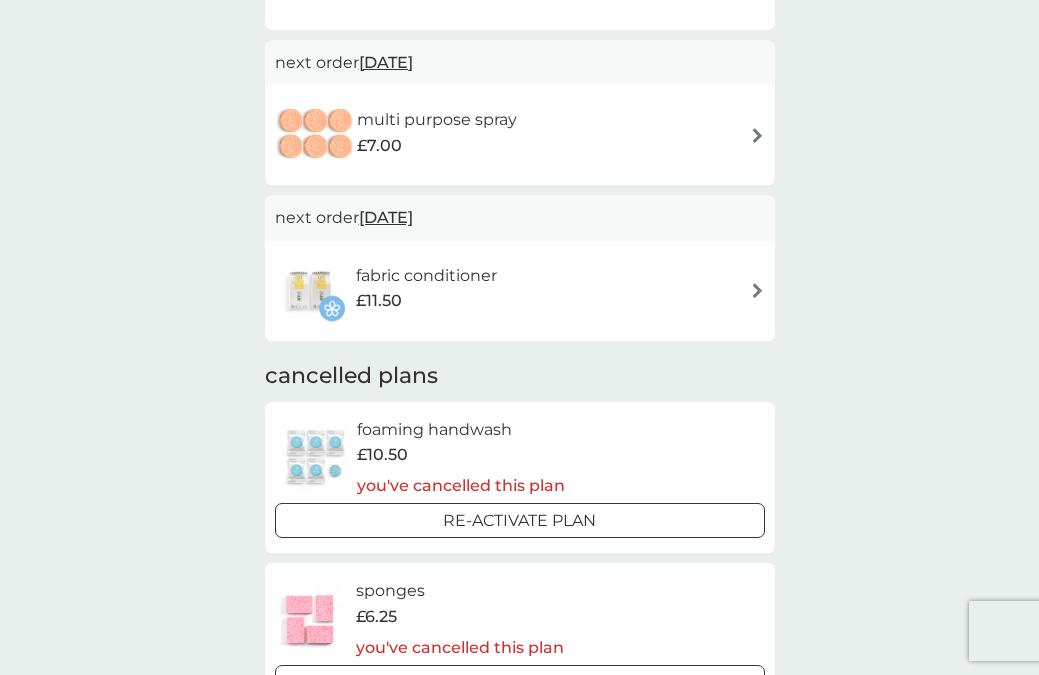 click on "fabric conditioner £11.50" at bounding box center [520, 291] 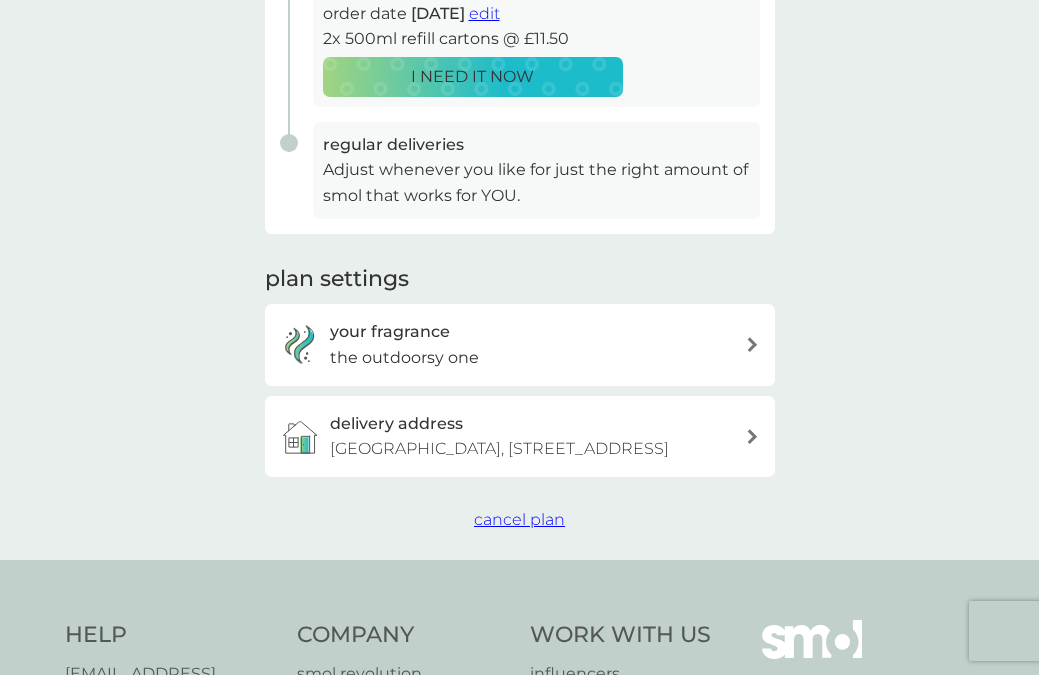 scroll, scrollTop: 458, scrollLeft: 0, axis: vertical 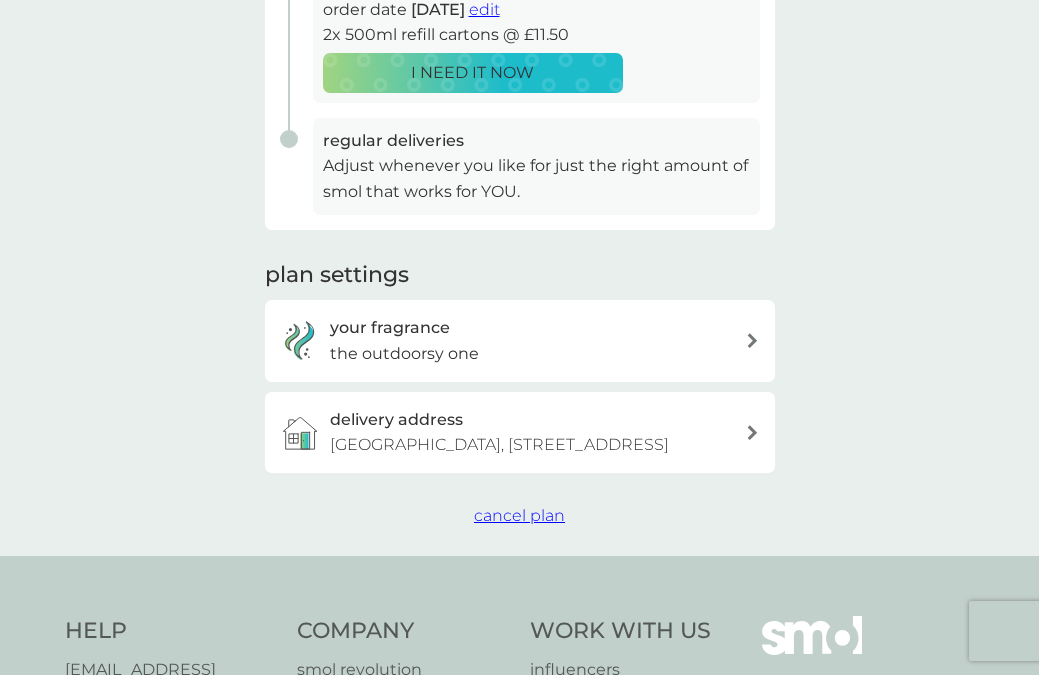 click on "cancel plan" at bounding box center [519, 515] 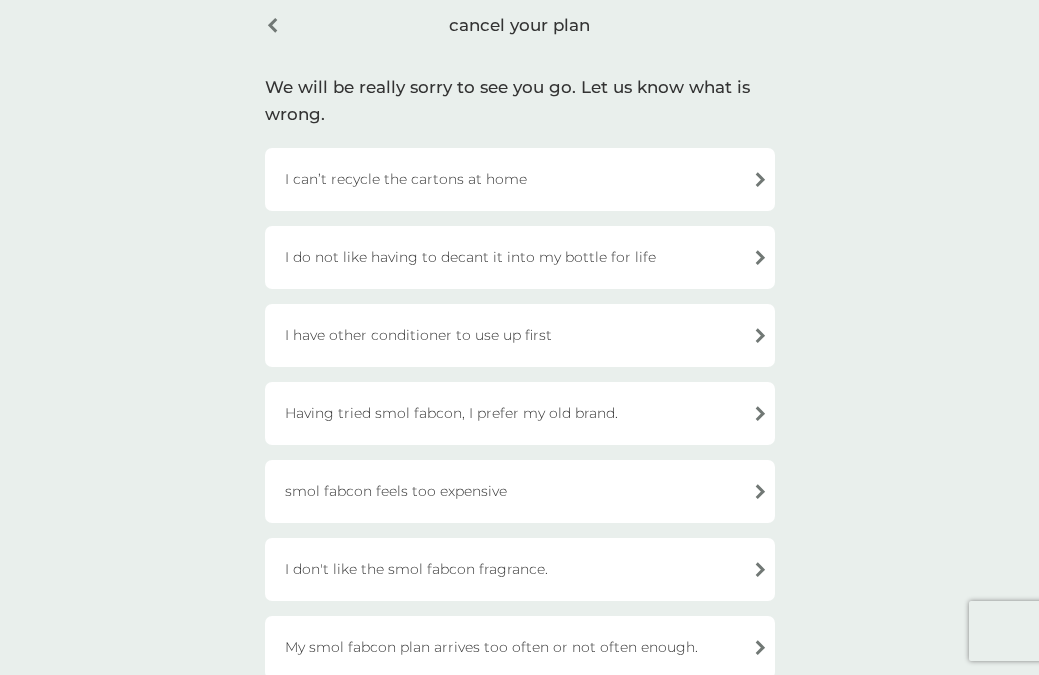 scroll, scrollTop: 94, scrollLeft: 0, axis: vertical 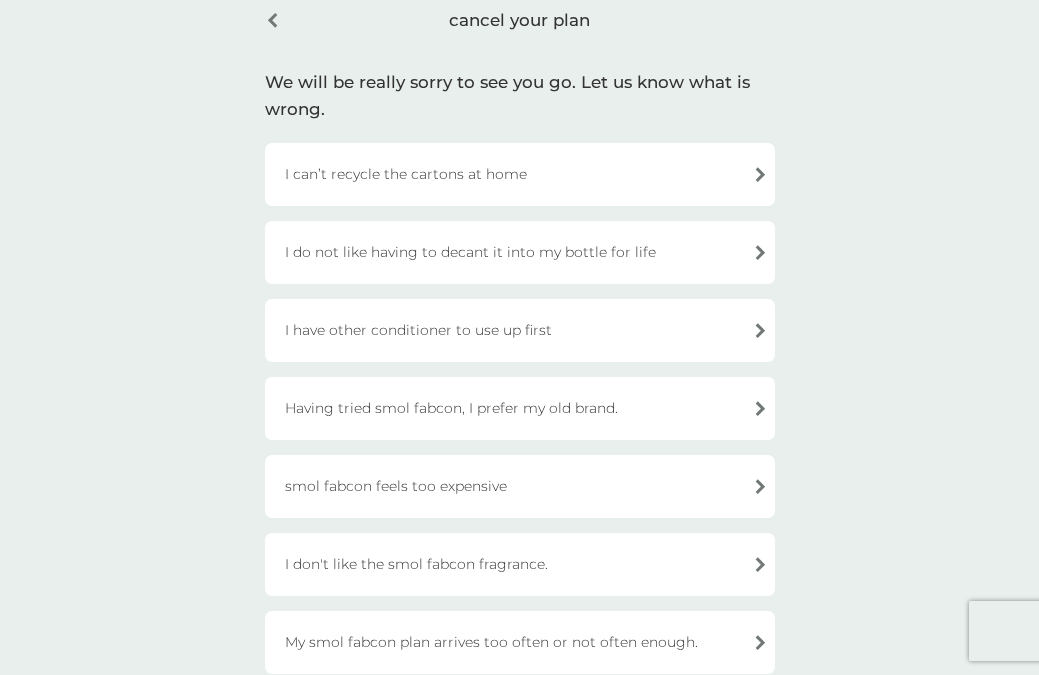 click on "smol fabcon feels too expensive" at bounding box center (520, 486) 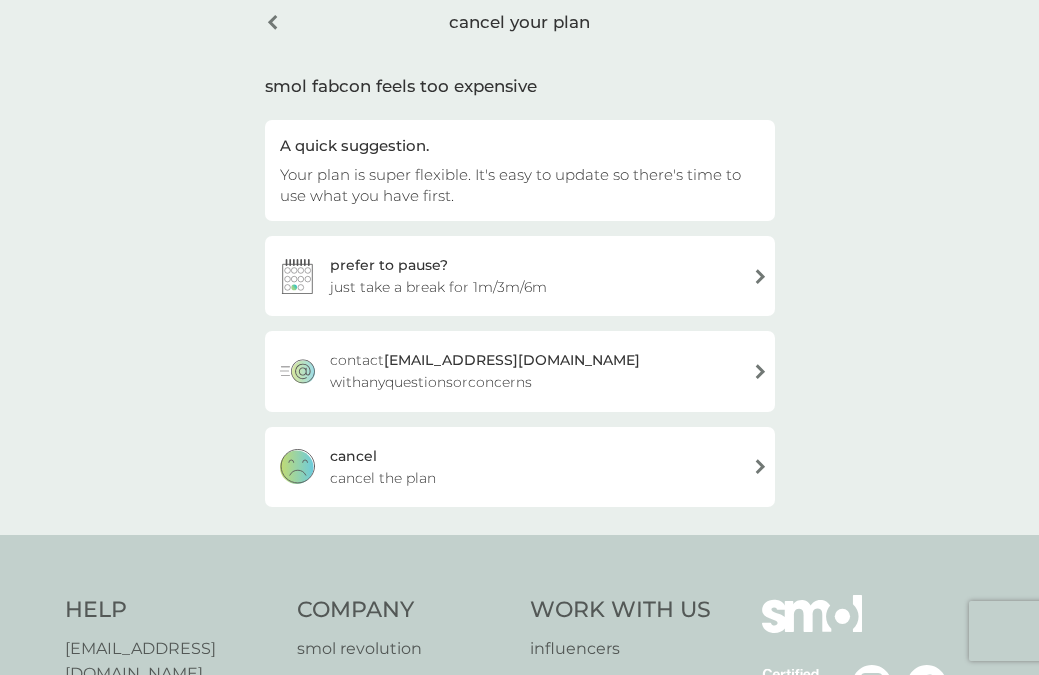 click on "cancel cancel the plan" at bounding box center [520, 467] 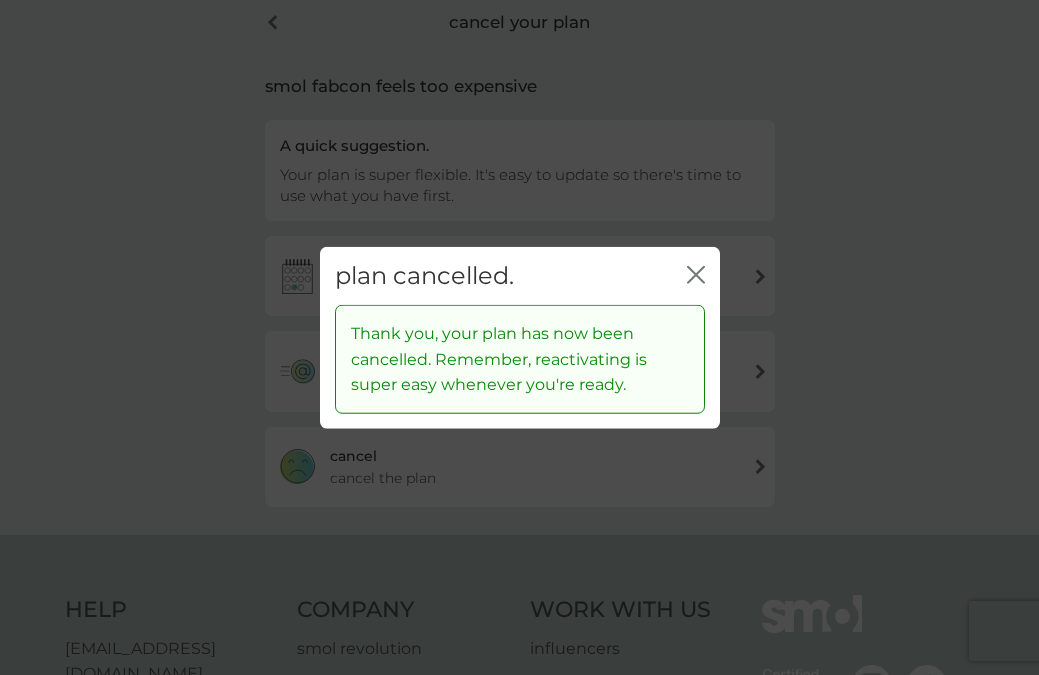 click 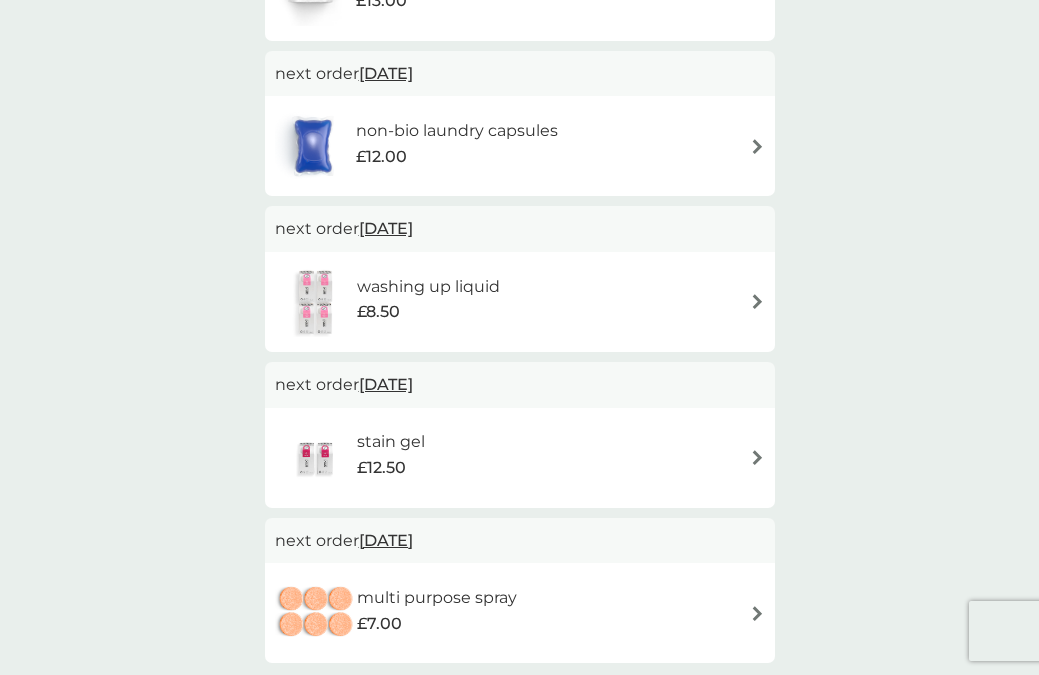 scroll, scrollTop: 551, scrollLeft: 0, axis: vertical 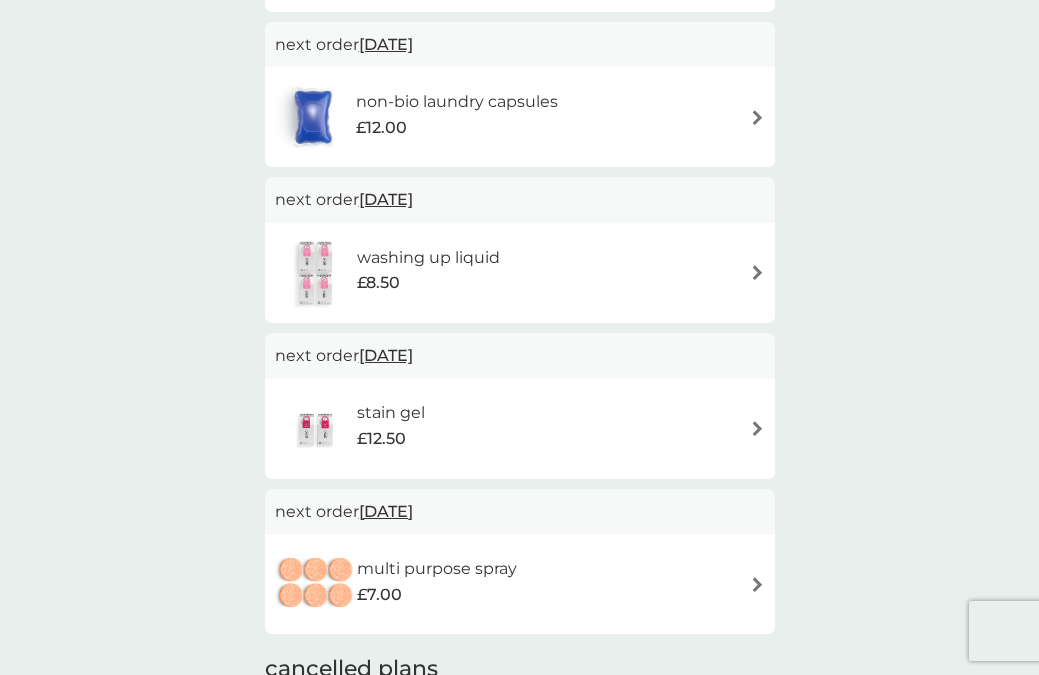 click at bounding box center (757, 428) 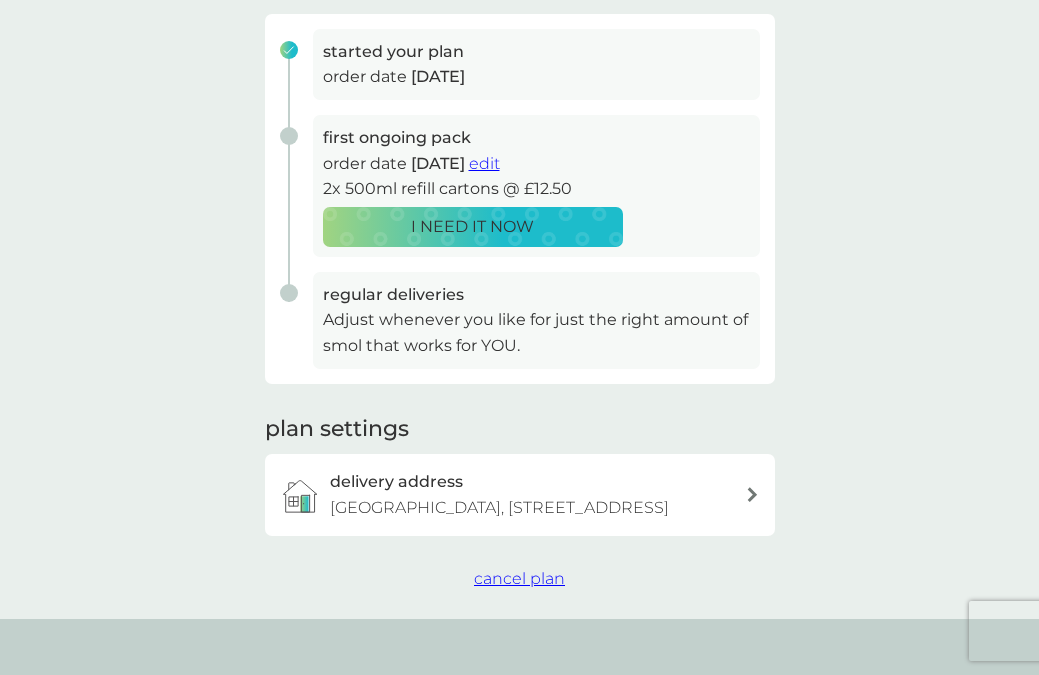 scroll, scrollTop: 306, scrollLeft: 0, axis: vertical 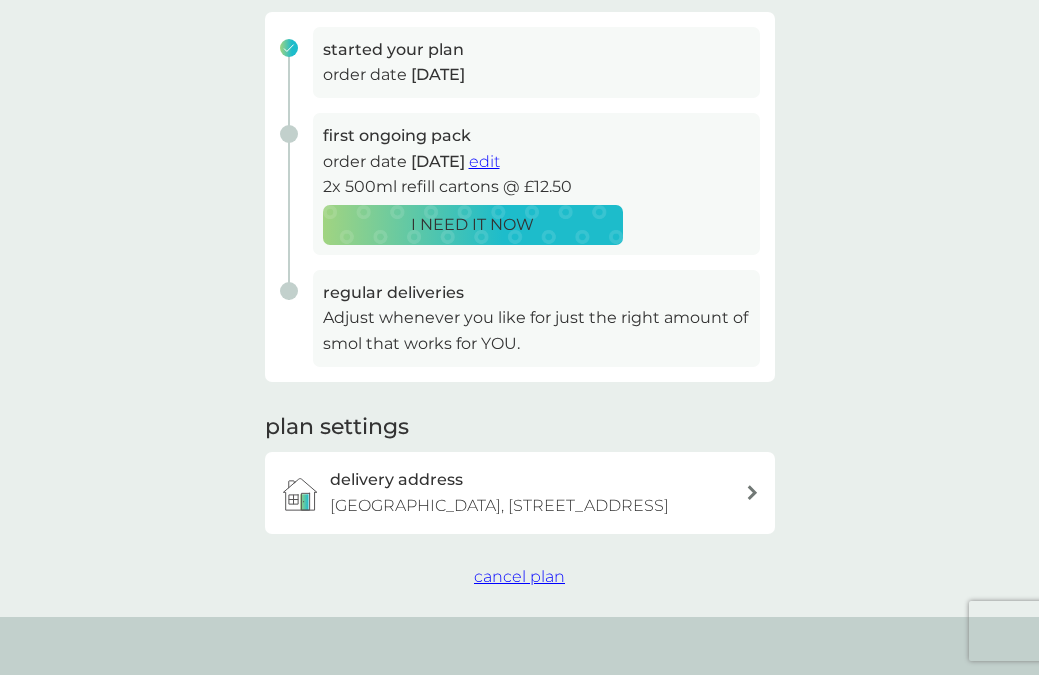 click on "cancel plan" at bounding box center (519, 576) 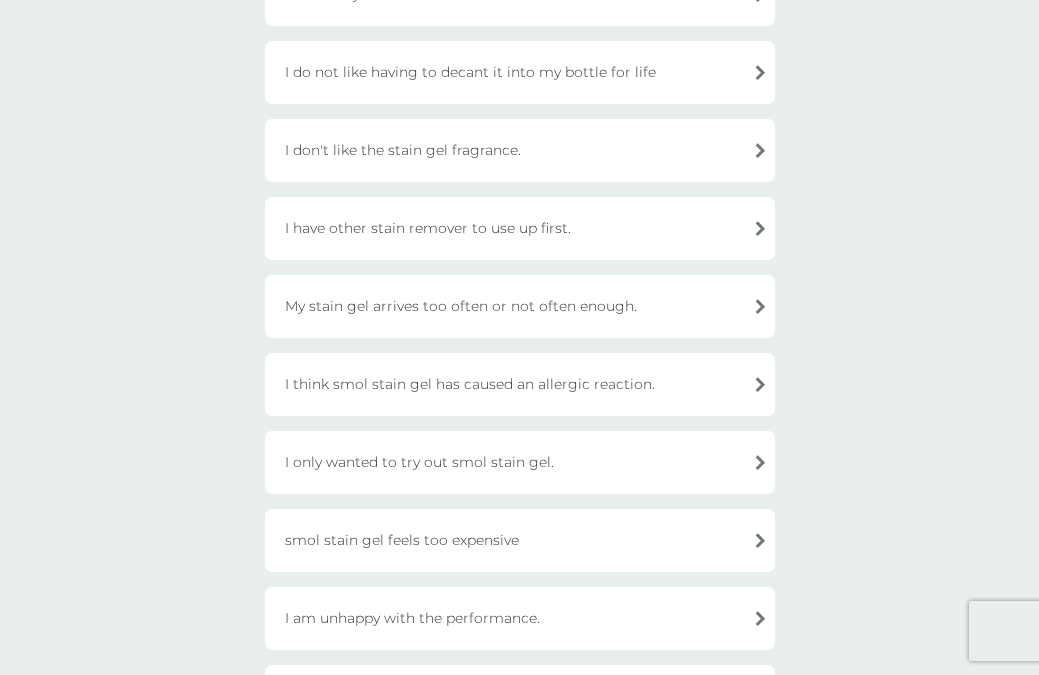 scroll, scrollTop: 282, scrollLeft: 0, axis: vertical 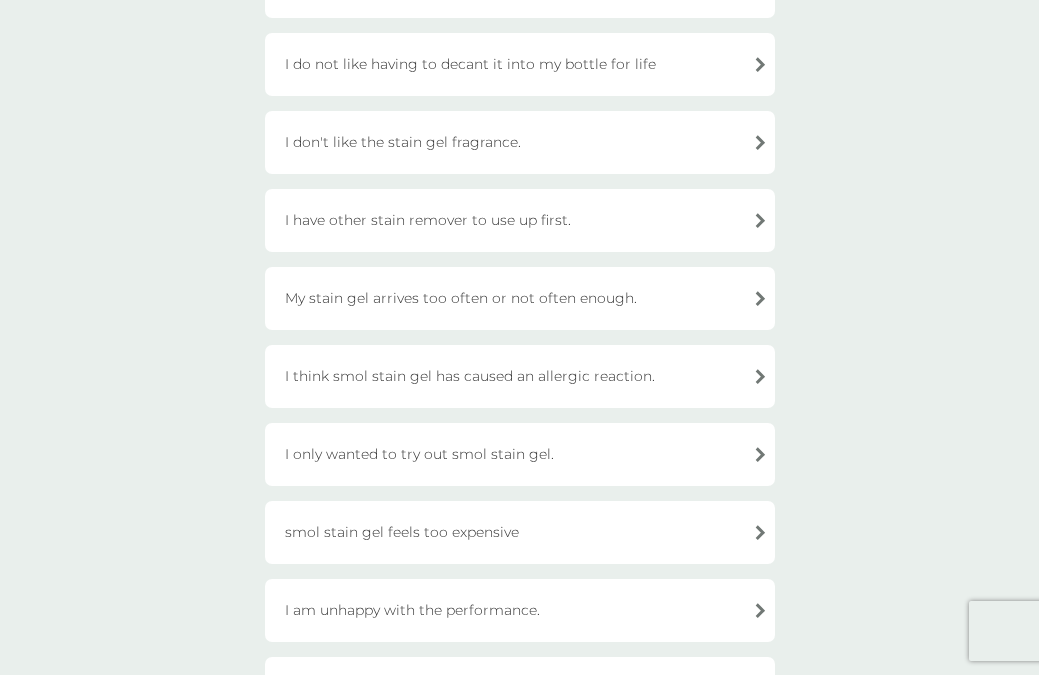 click on "I only wanted to try out smol stain gel." at bounding box center (520, 454) 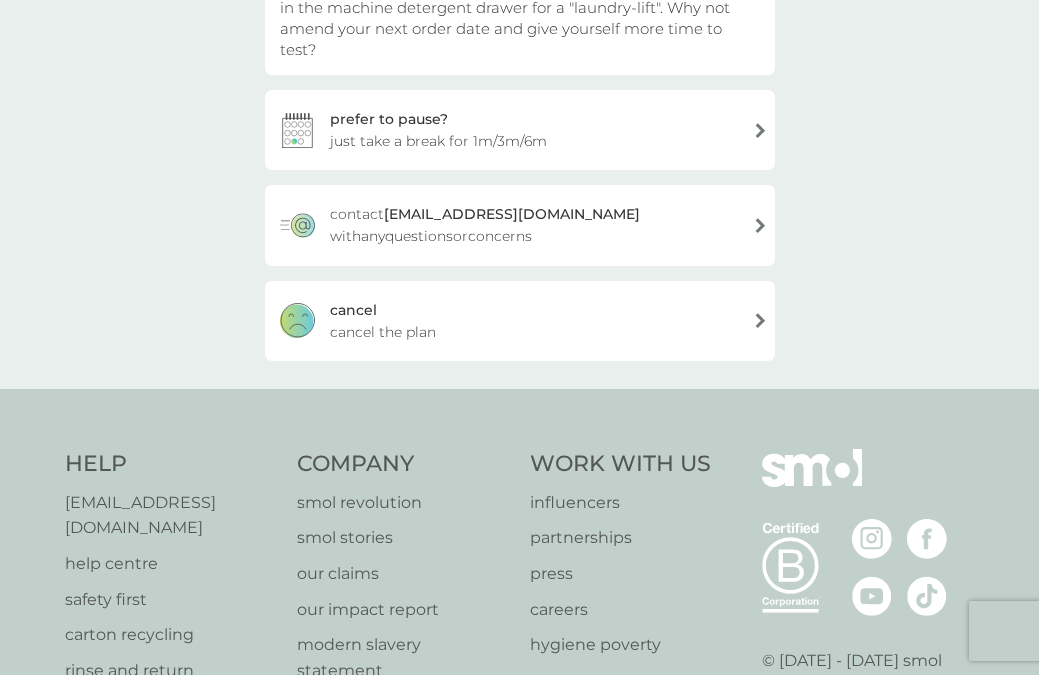 click on "cancel cancel the plan" at bounding box center [520, 321] 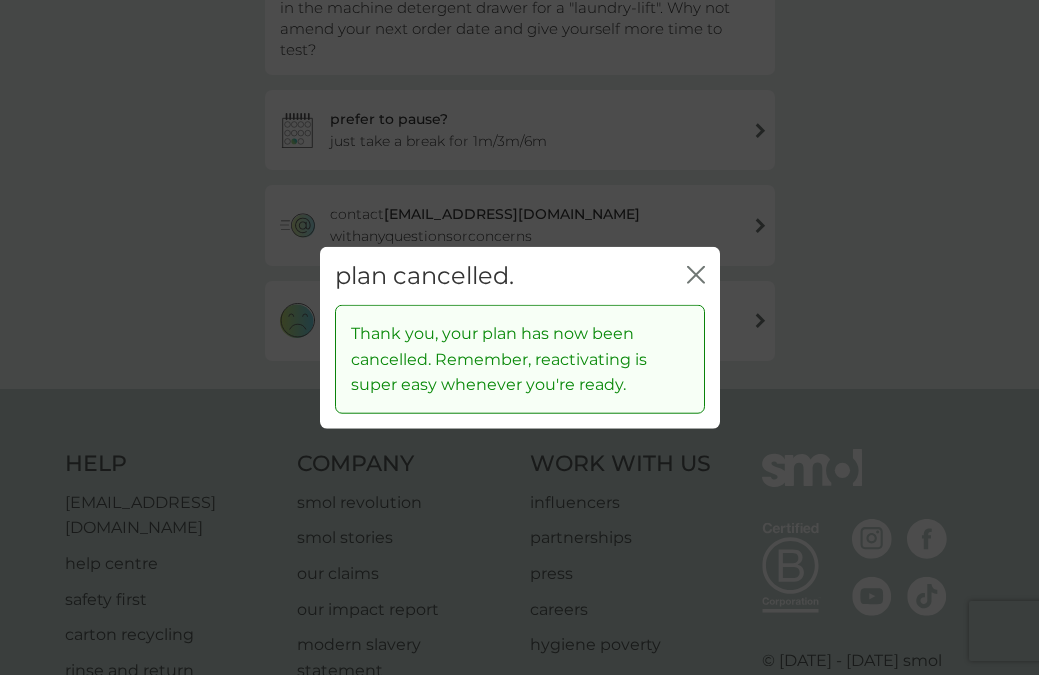 click on "close" 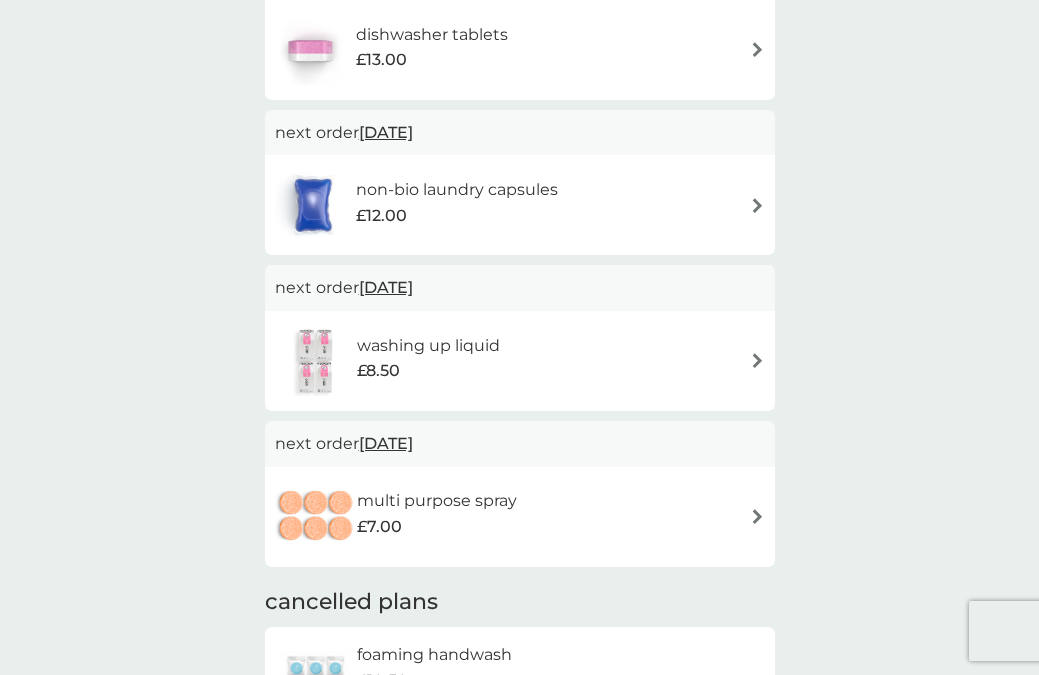 scroll, scrollTop: 457, scrollLeft: 0, axis: vertical 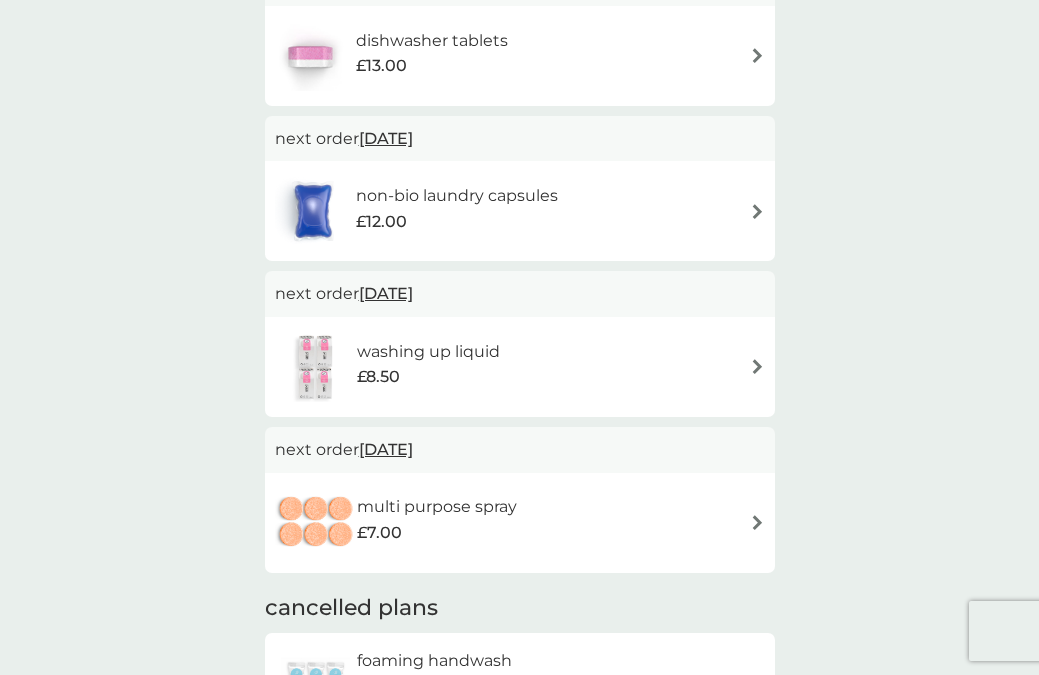 click at bounding box center (757, 522) 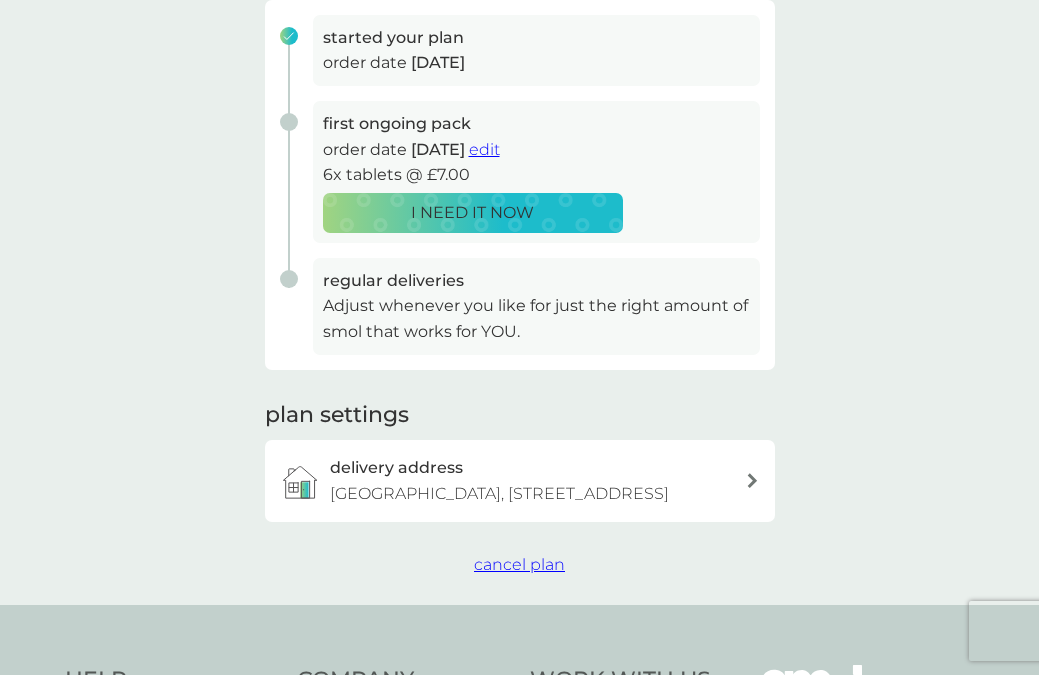 scroll, scrollTop: 321, scrollLeft: 0, axis: vertical 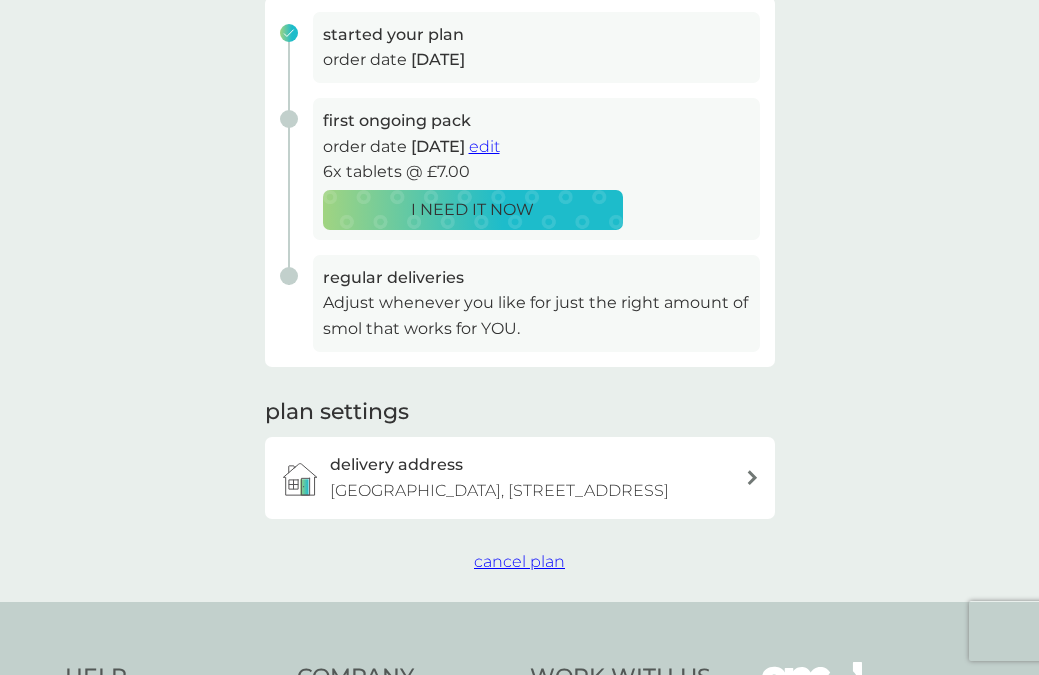 click on "cancel plan" at bounding box center [519, 561] 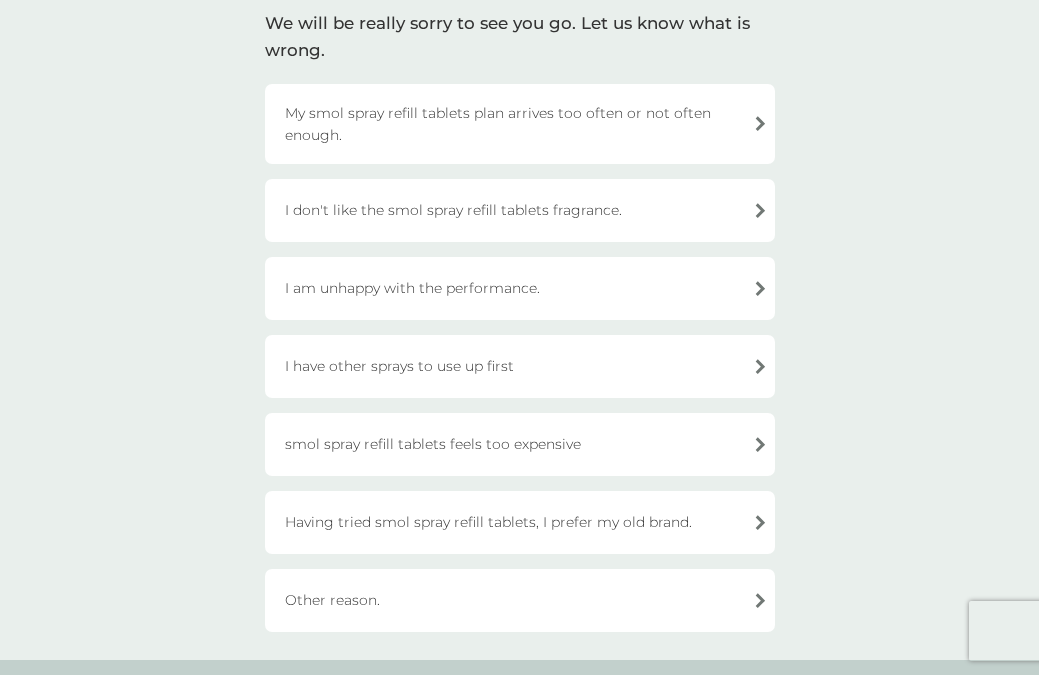 scroll, scrollTop: 165, scrollLeft: 0, axis: vertical 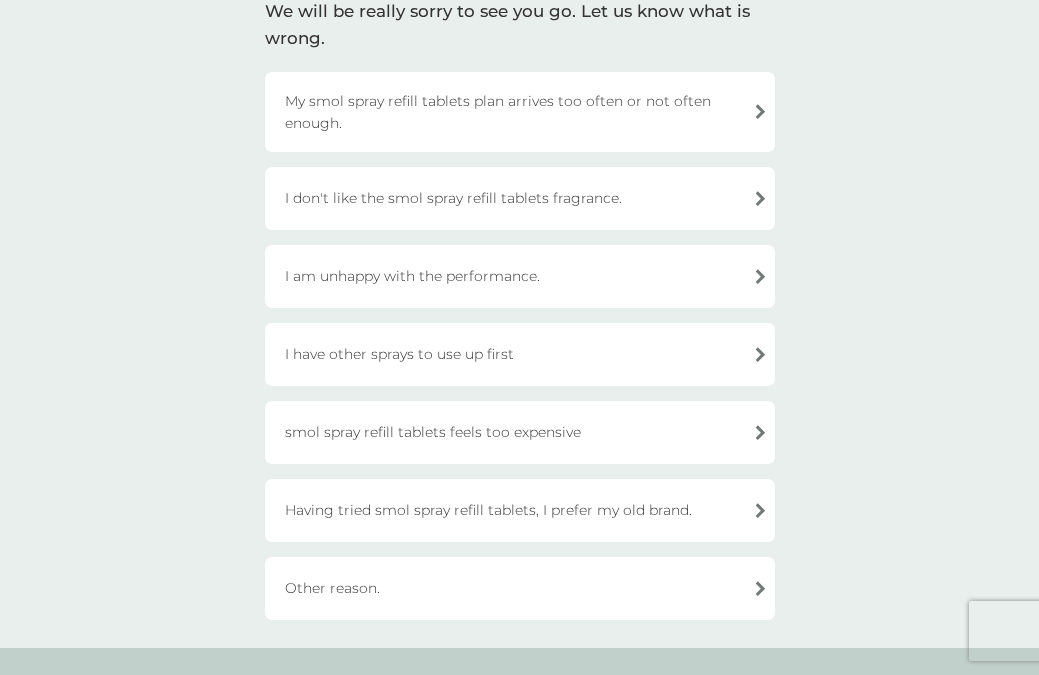 click on "Other reason." at bounding box center [520, 588] 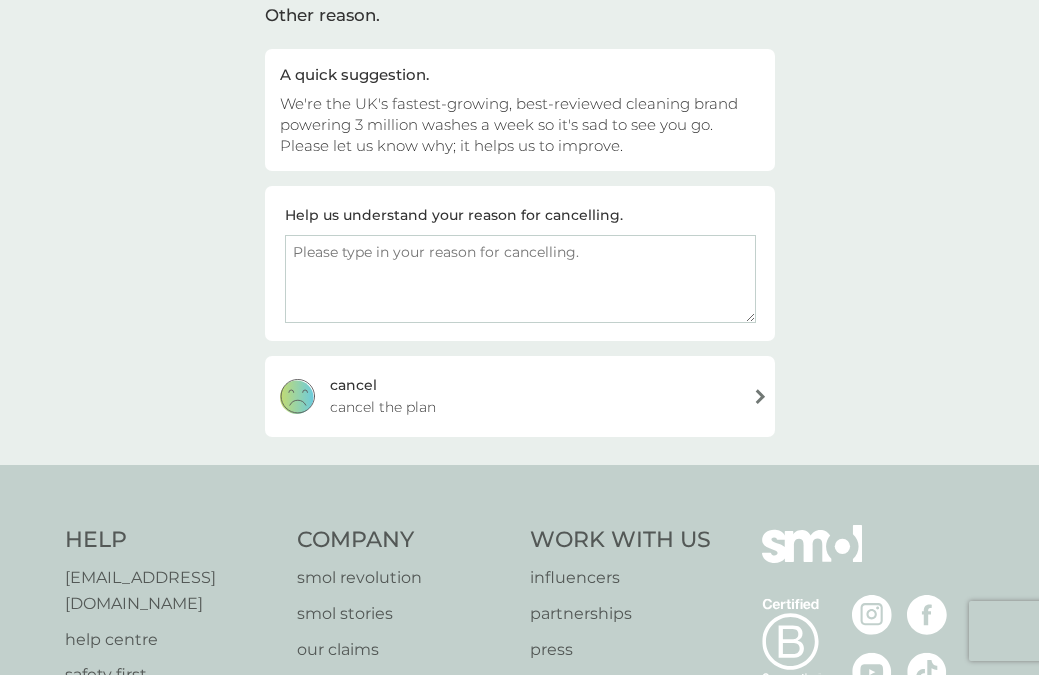 click at bounding box center (520, 279) 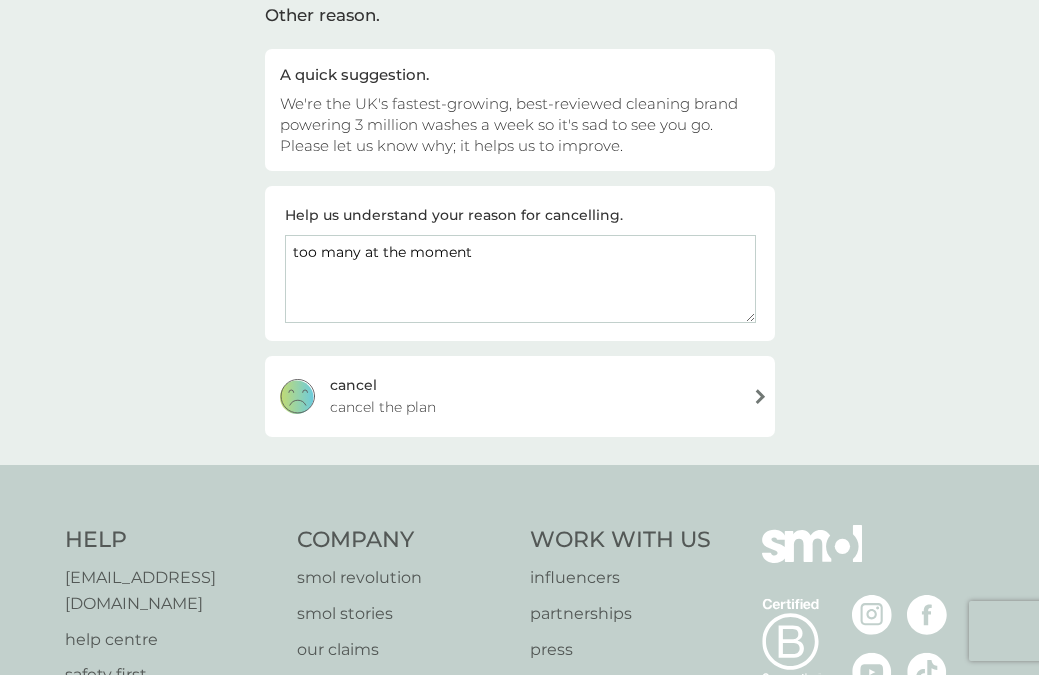 type on "too many at the moment" 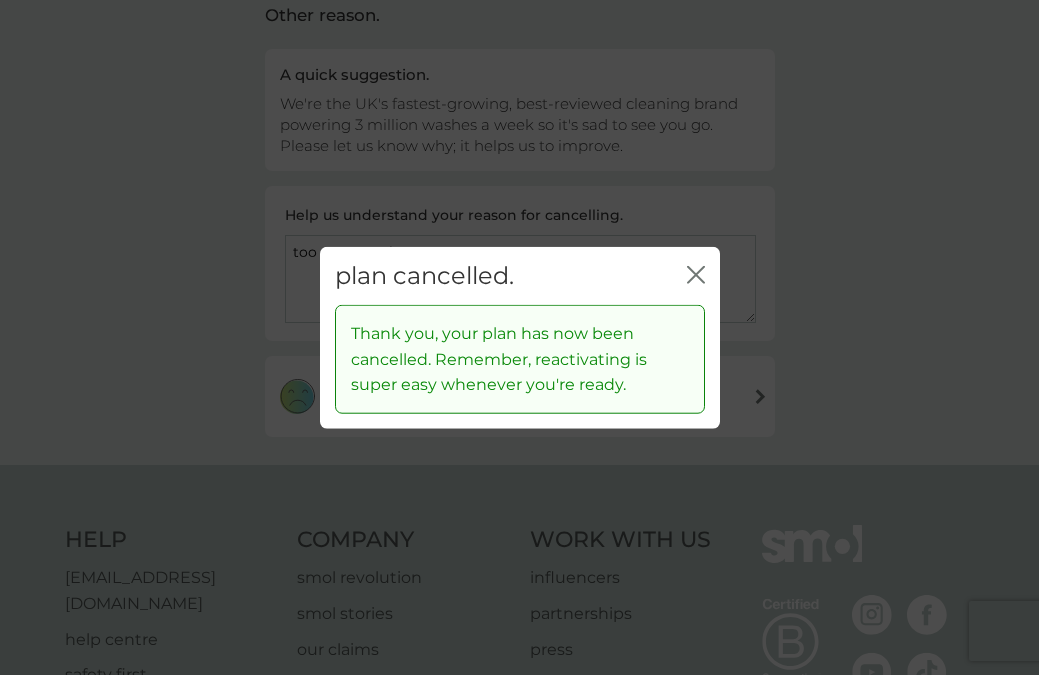 click on "plan cancelled. close" at bounding box center (520, 275) 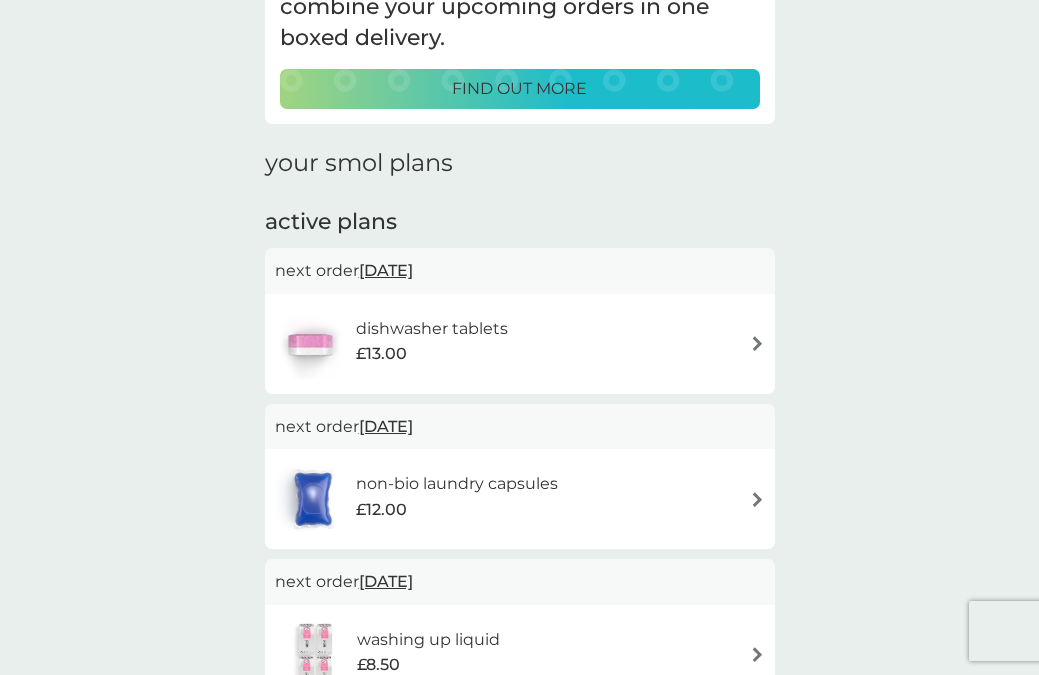 scroll, scrollTop: 178, scrollLeft: 0, axis: vertical 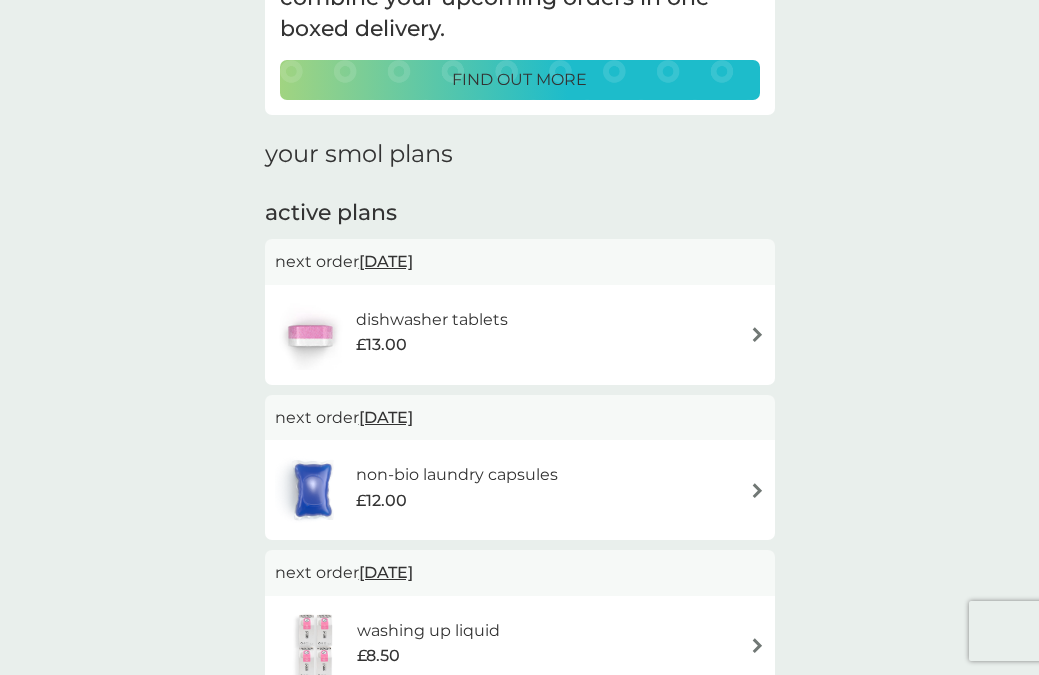 click at bounding box center (757, 334) 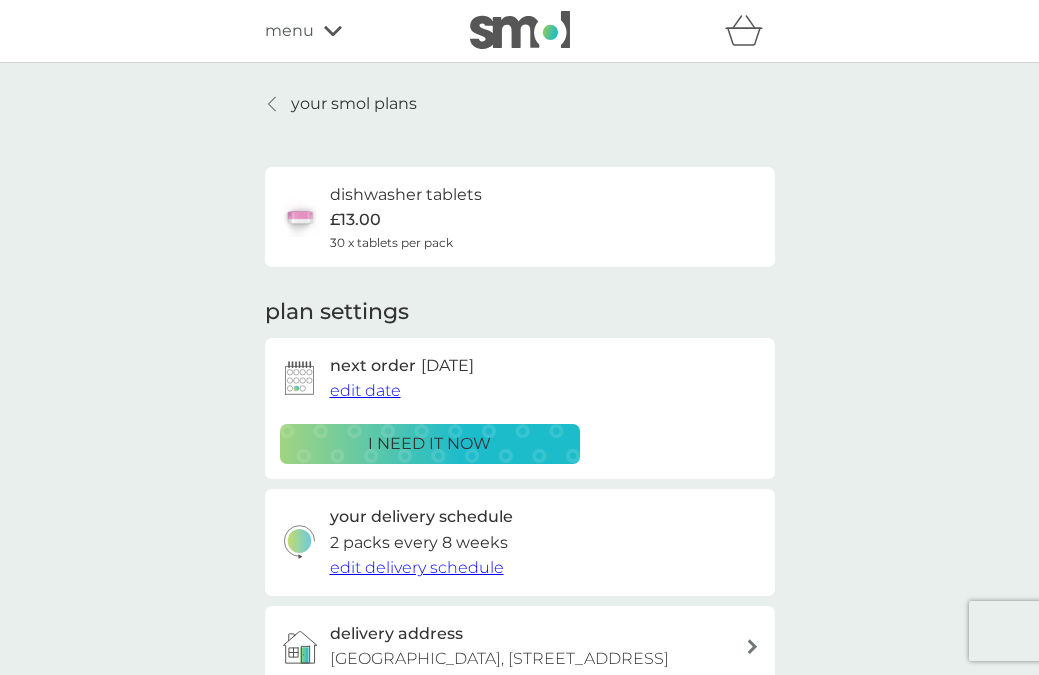 scroll, scrollTop: 0, scrollLeft: 0, axis: both 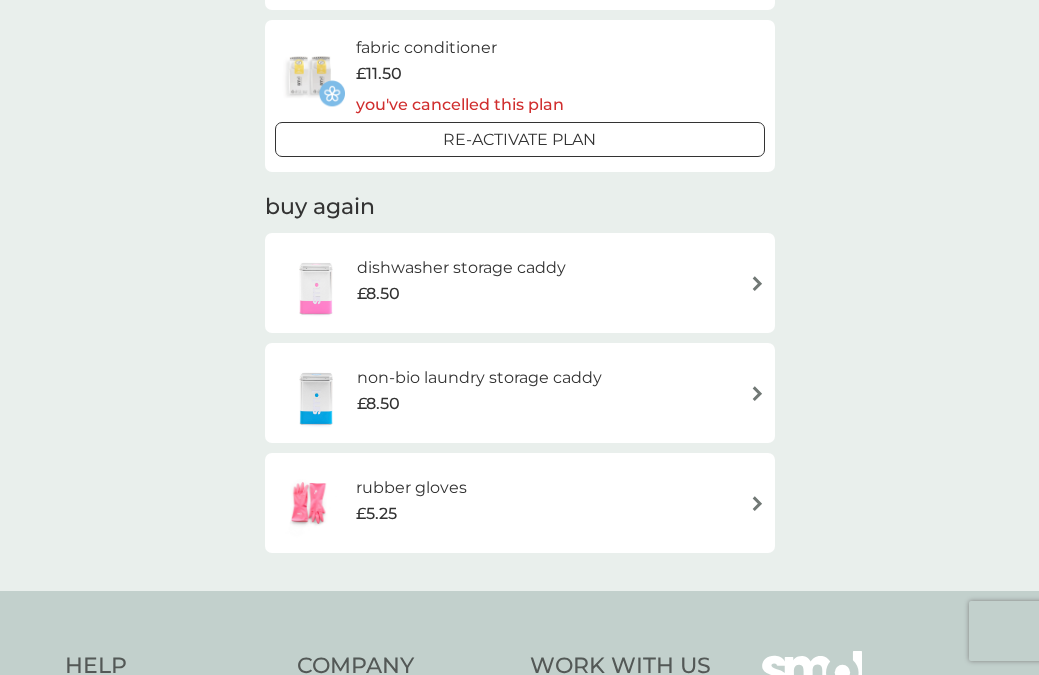 click at bounding box center [757, 503] 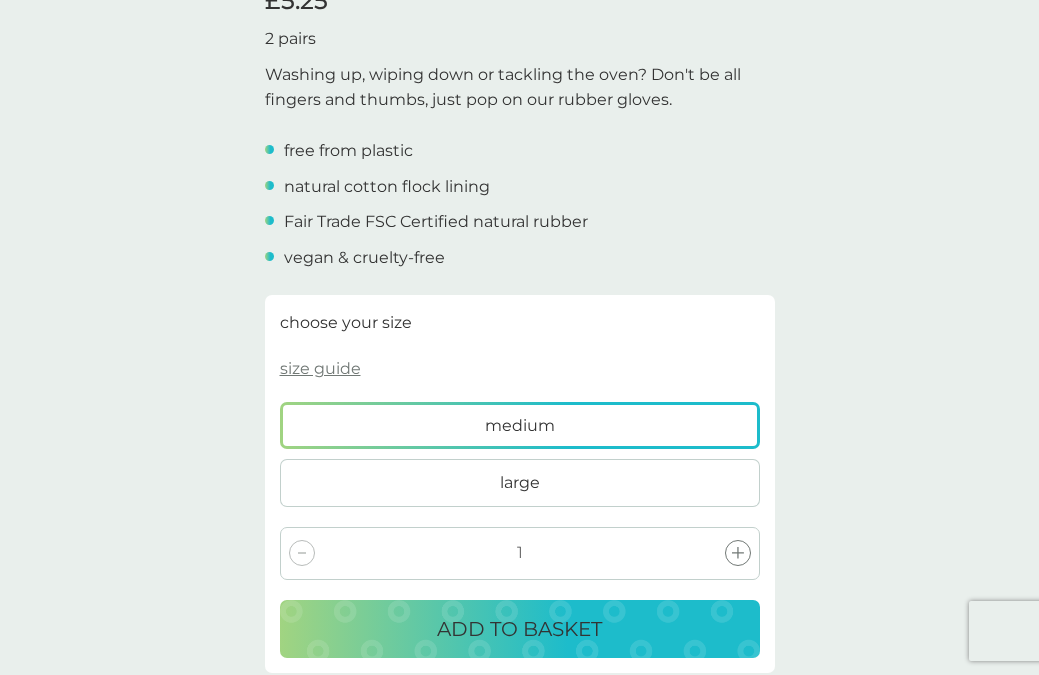 scroll, scrollTop: 630, scrollLeft: 0, axis: vertical 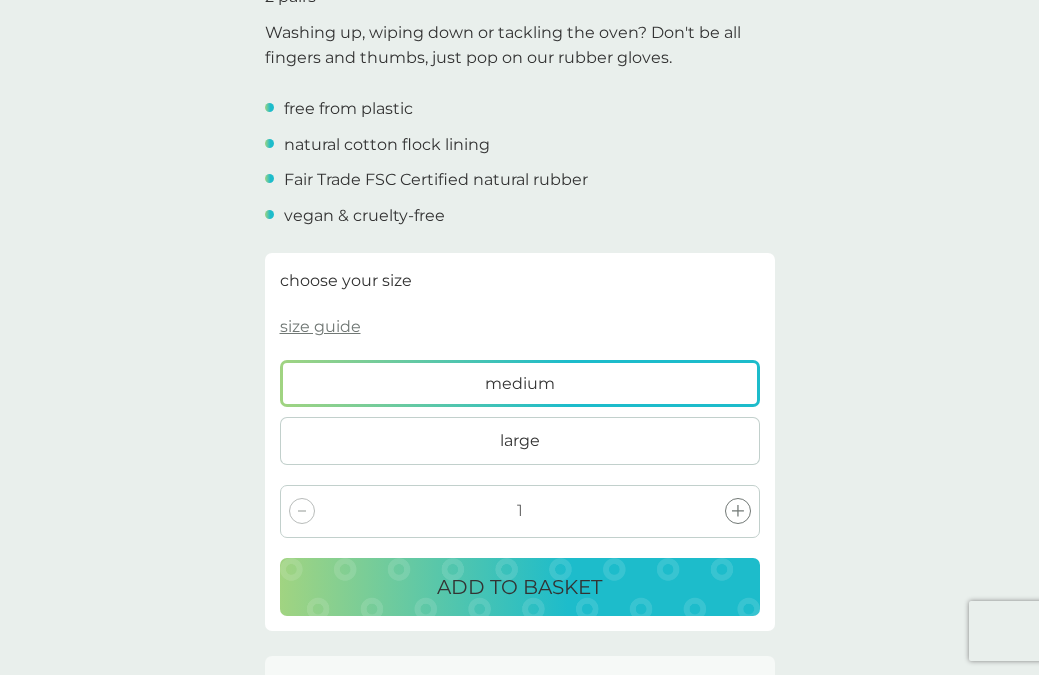 click on "ADD TO BASKET" at bounding box center [520, 587] 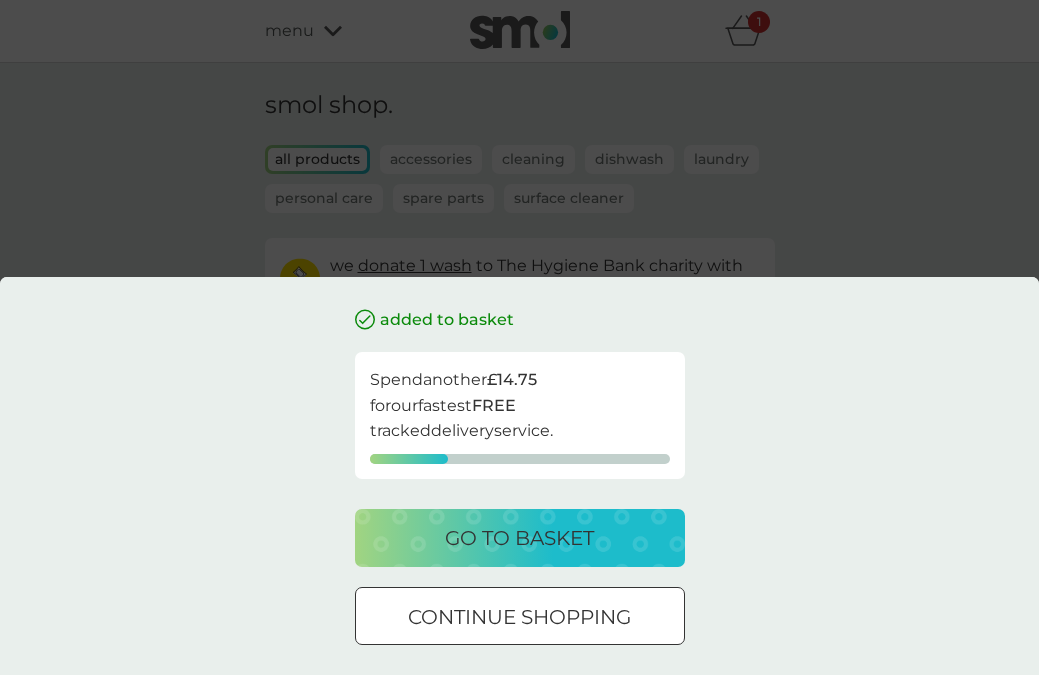scroll, scrollTop: 0, scrollLeft: 0, axis: both 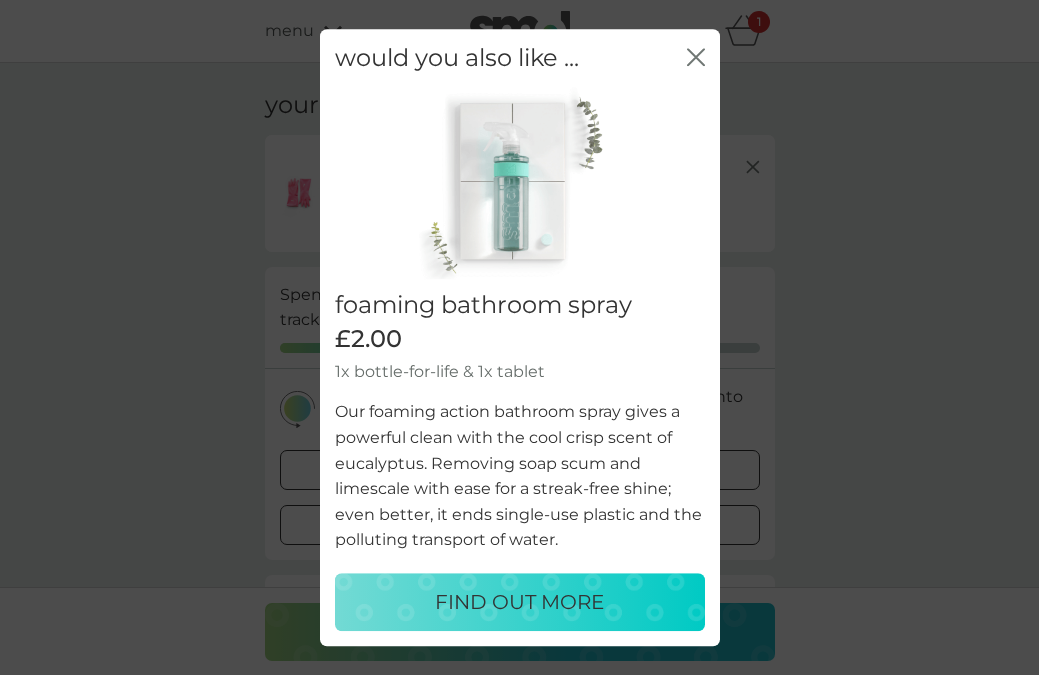 click on "close" 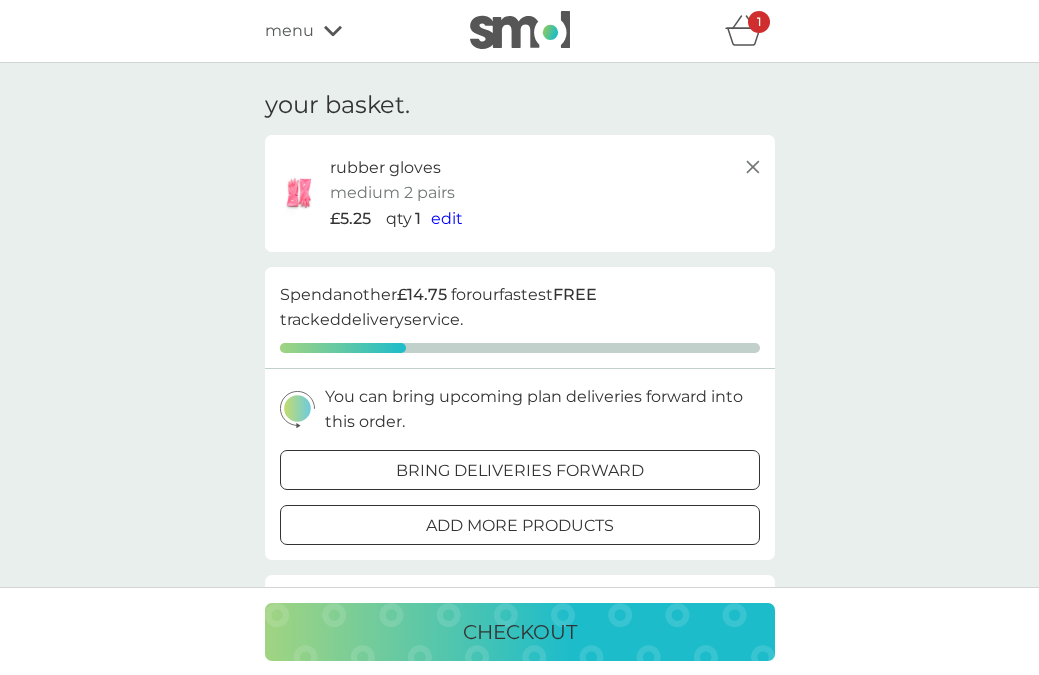 click on "edit" at bounding box center (447, 218) 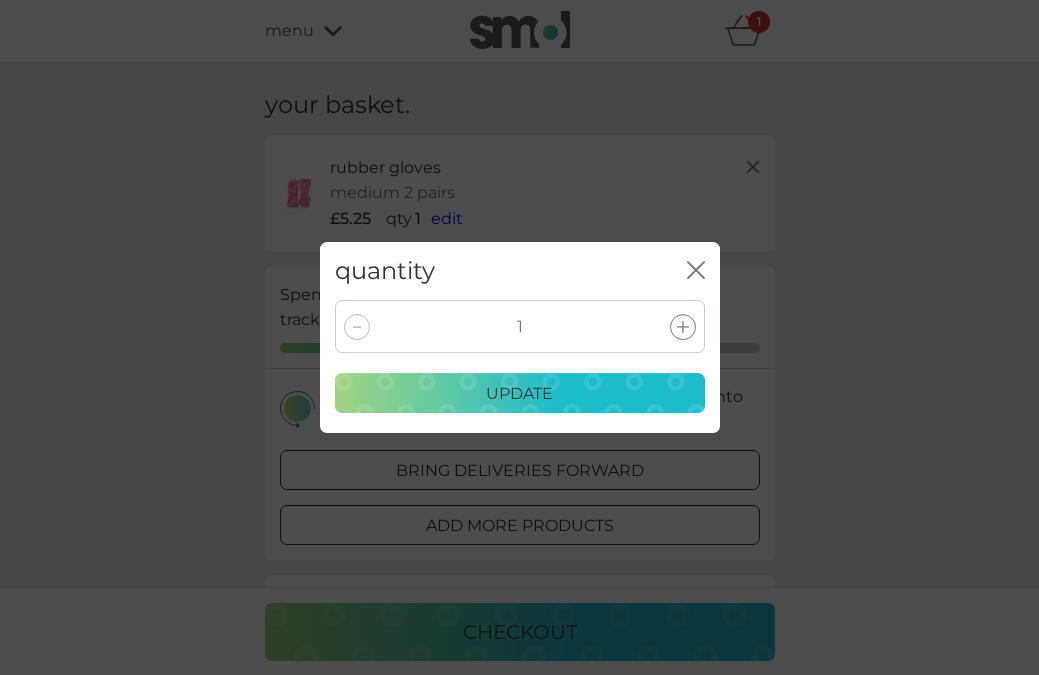 click on "update" at bounding box center [520, 394] 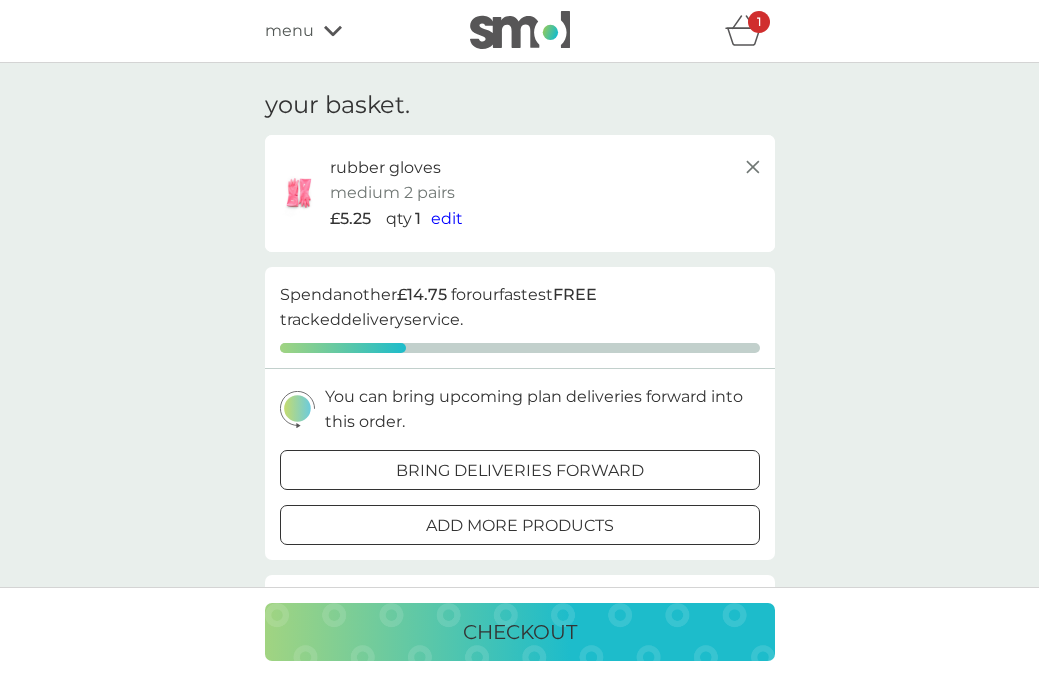 click 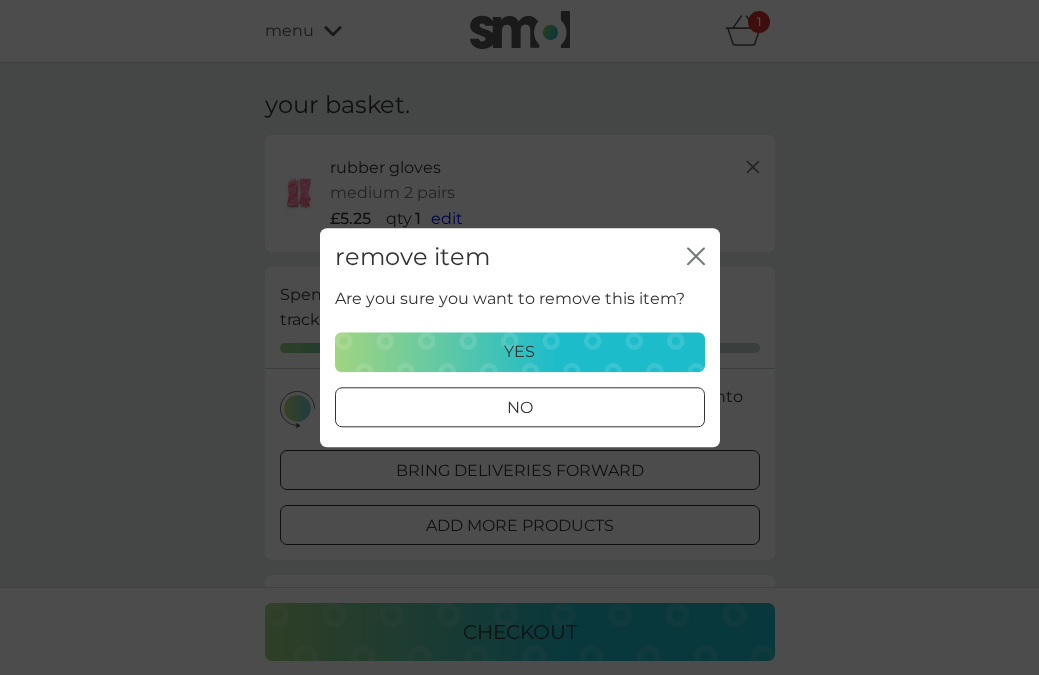 click on "yes" at bounding box center (520, 352) 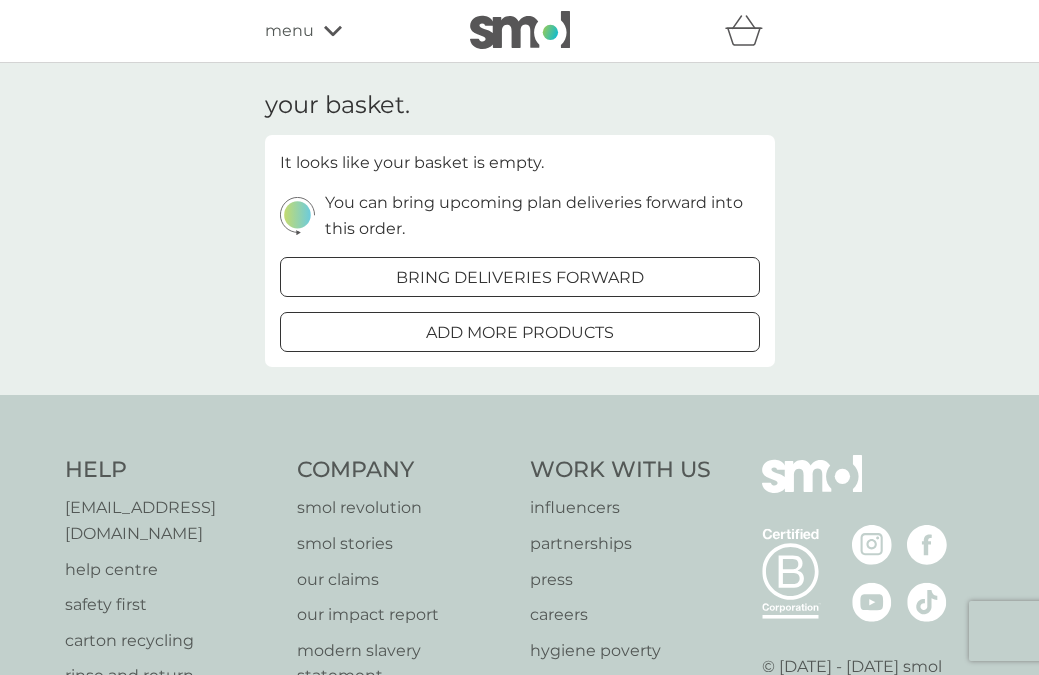 scroll, scrollTop: 0, scrollLeft: 0, axis: both 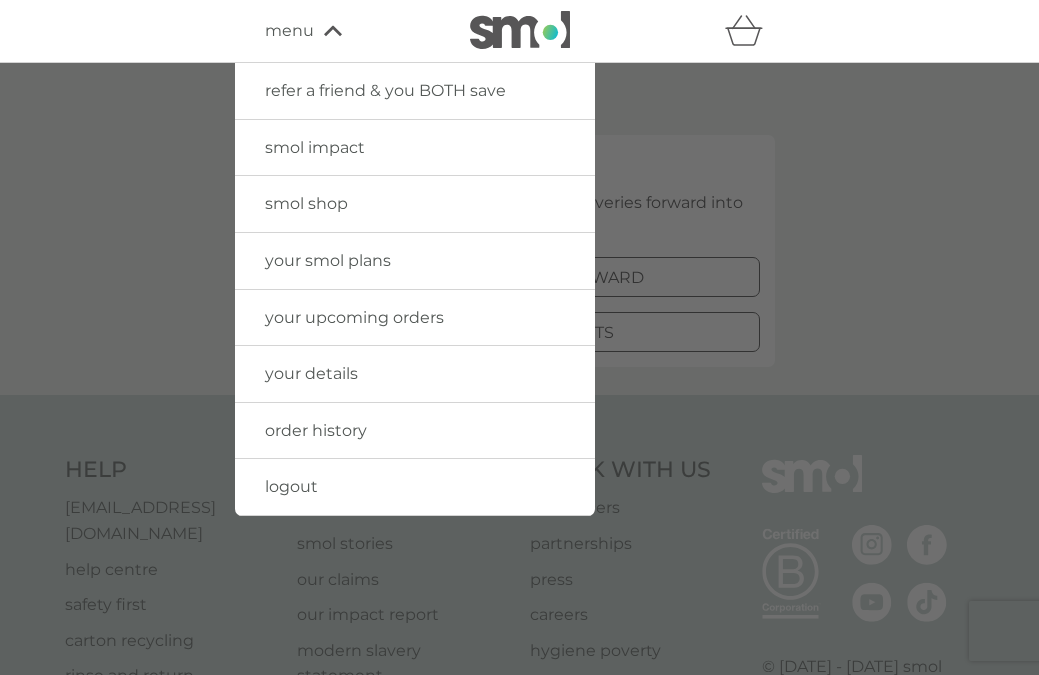 click at bounding box center [519, 400] 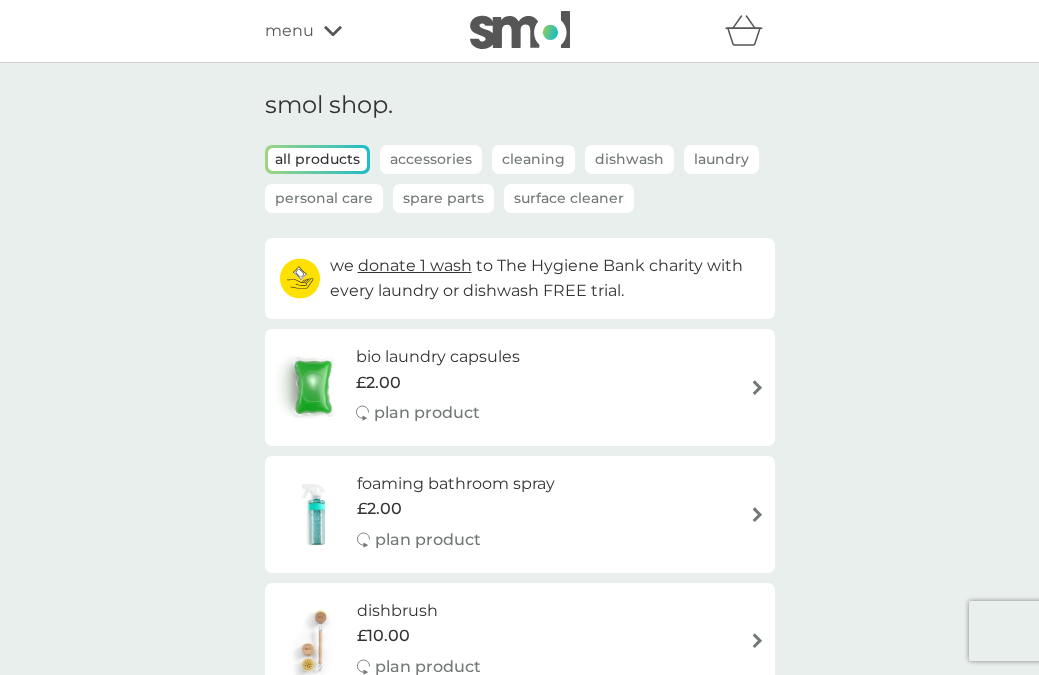 scroll, scrollTop: 0, scrollLeft: 0, axis: both 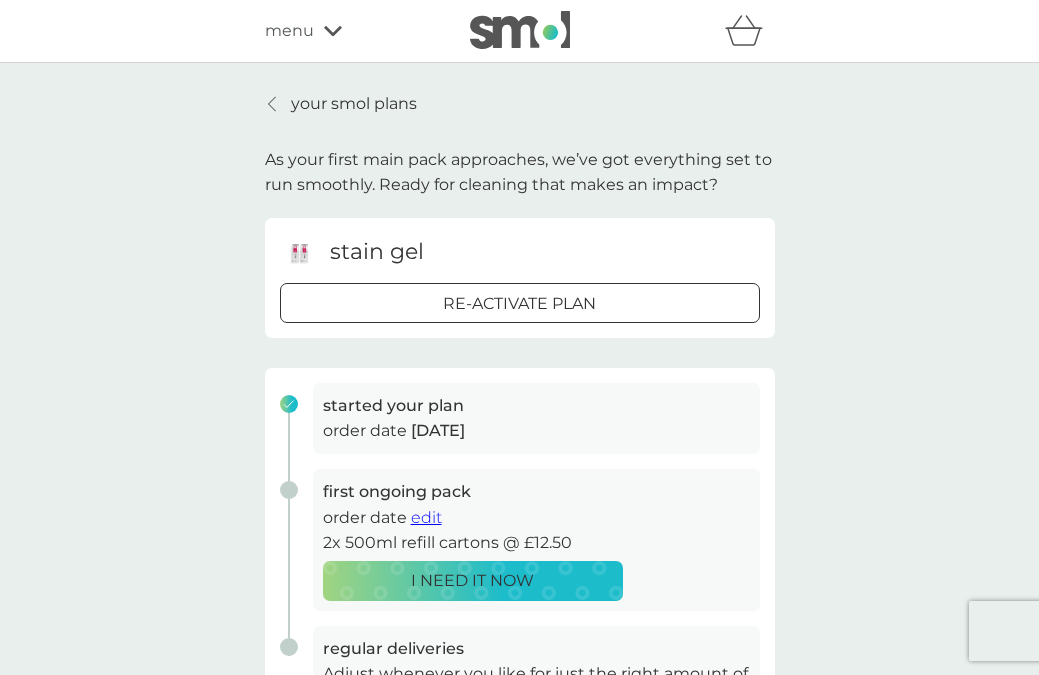 click on "your smol plans" at bounding box center (341, 104) 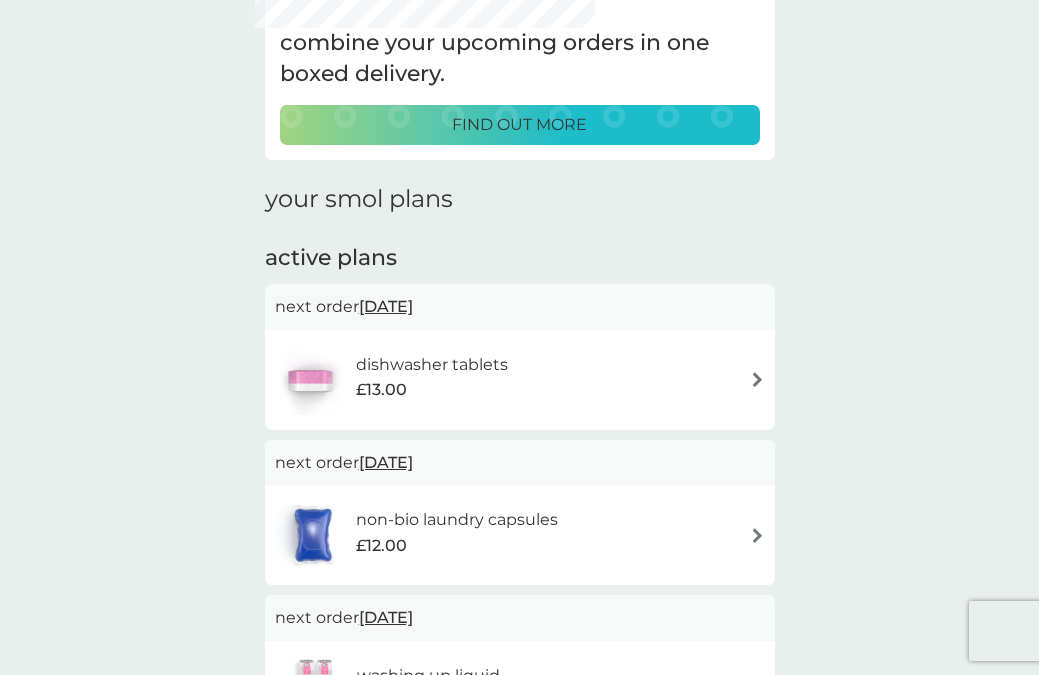 scroll, scrollTop: 31, scrollLeft: 0, axis: vertical 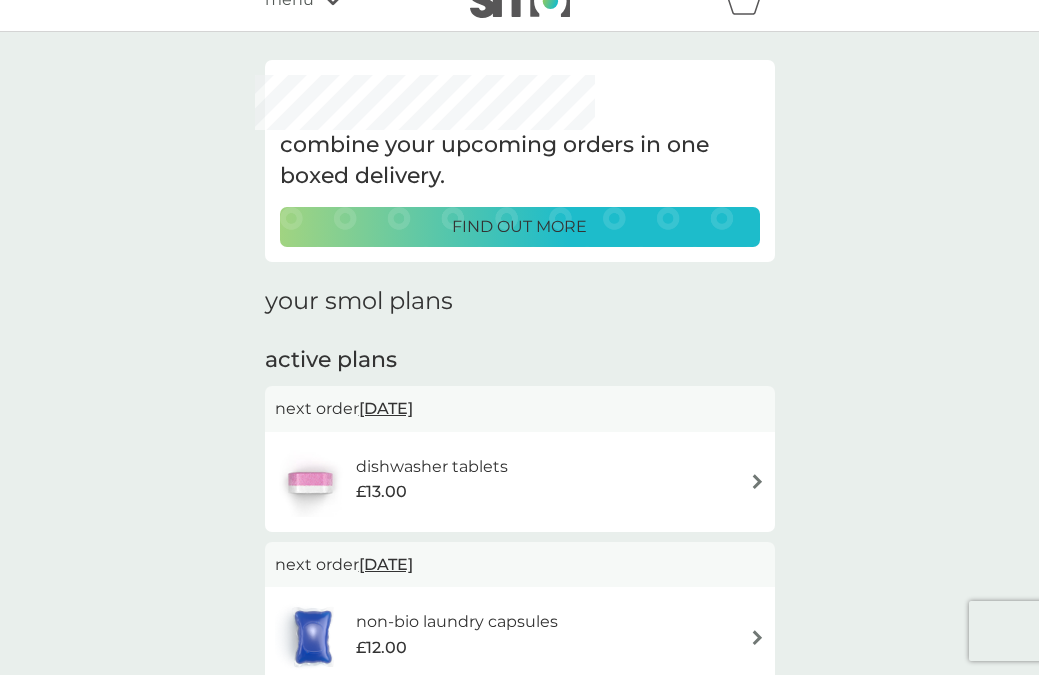 click at bounding box center (757, 481) 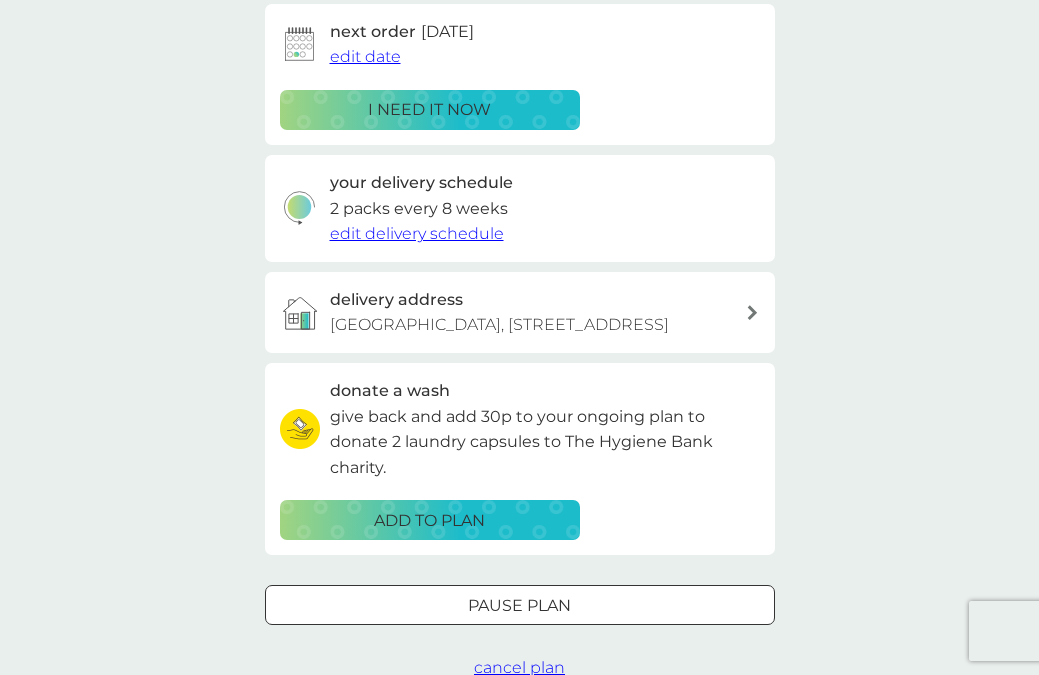 scroll, scrollTop: 336, scrollLeft: 0, axis: vertical 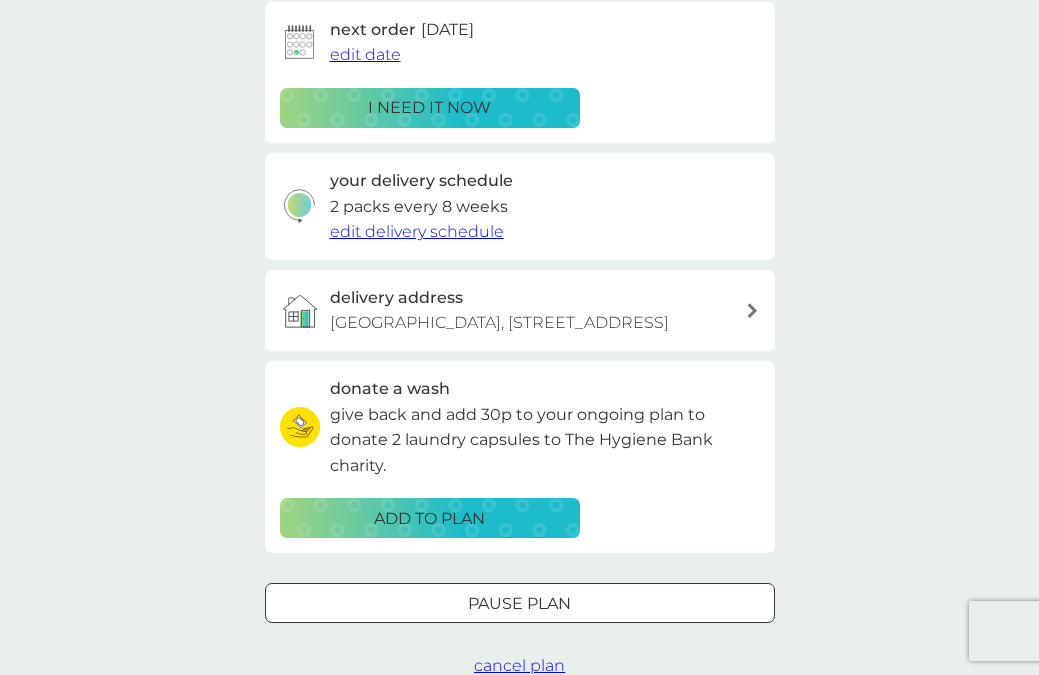 click on "ADD TO PLAN" at bounding box center [429, 519] 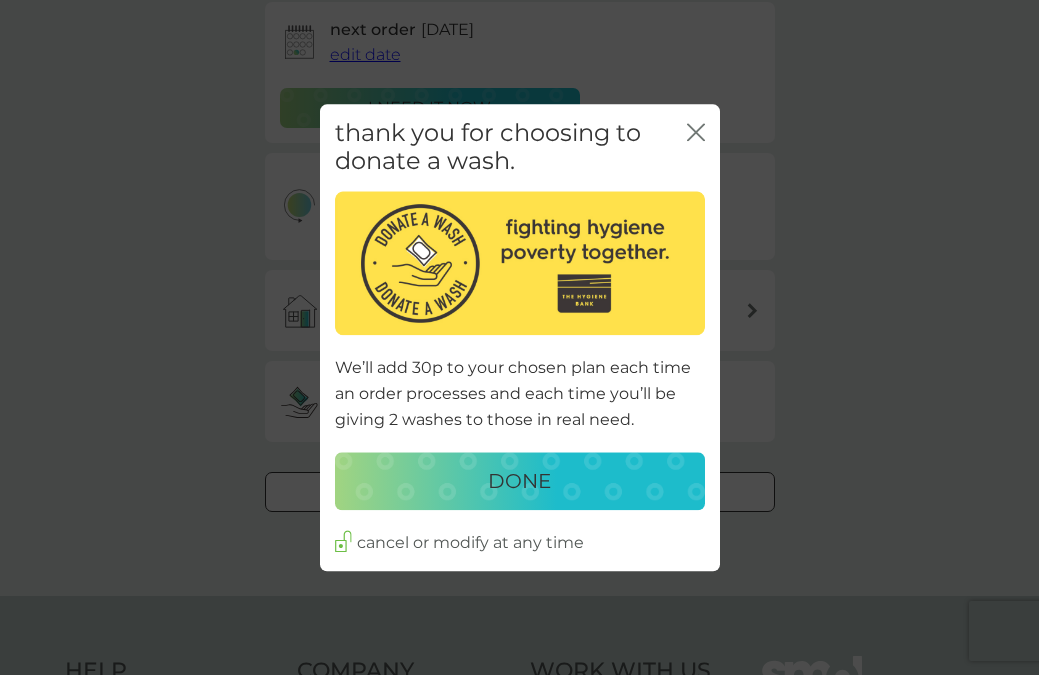 click 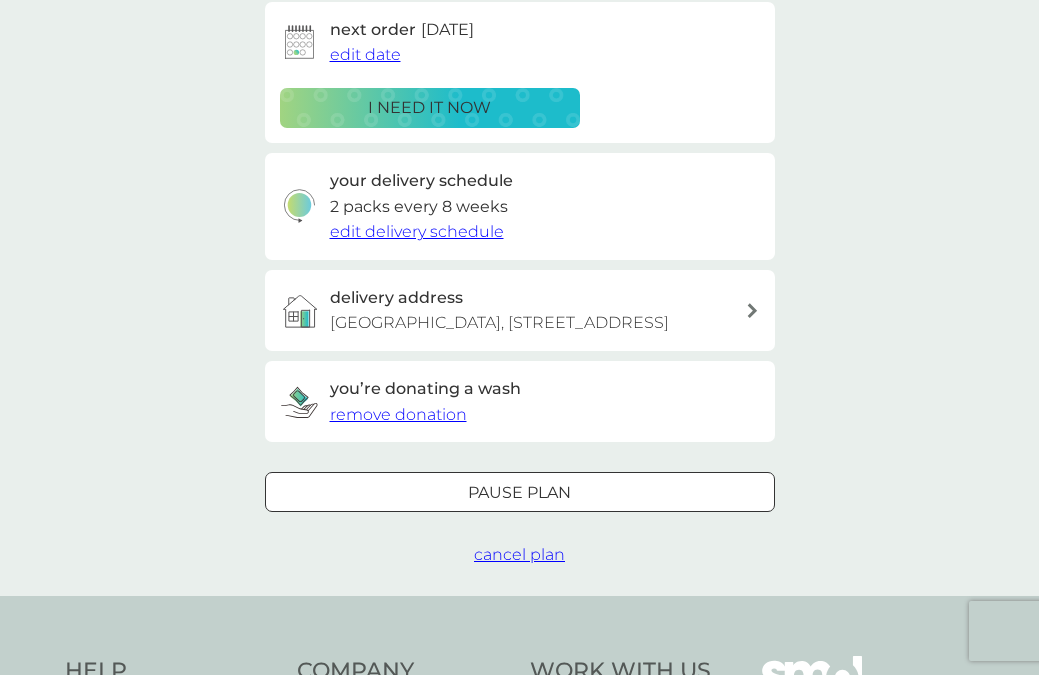 click on "remove donation" at bounding box center (398, 414) 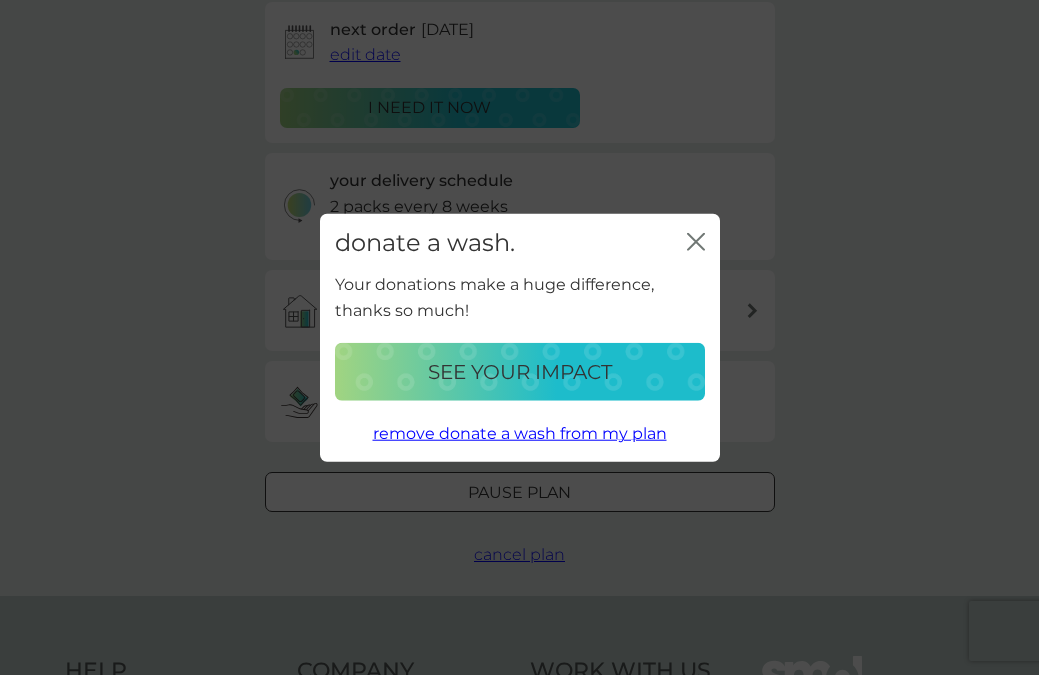click on "remove donate a wash from my plan" at bounding box center (520, 434) 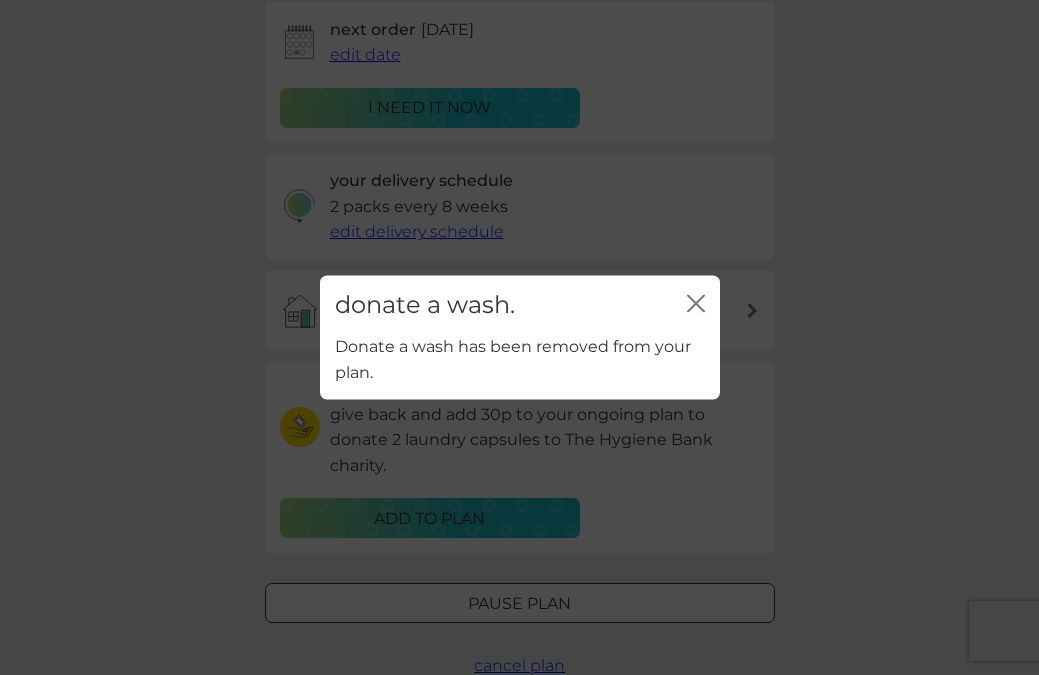 click on "close" 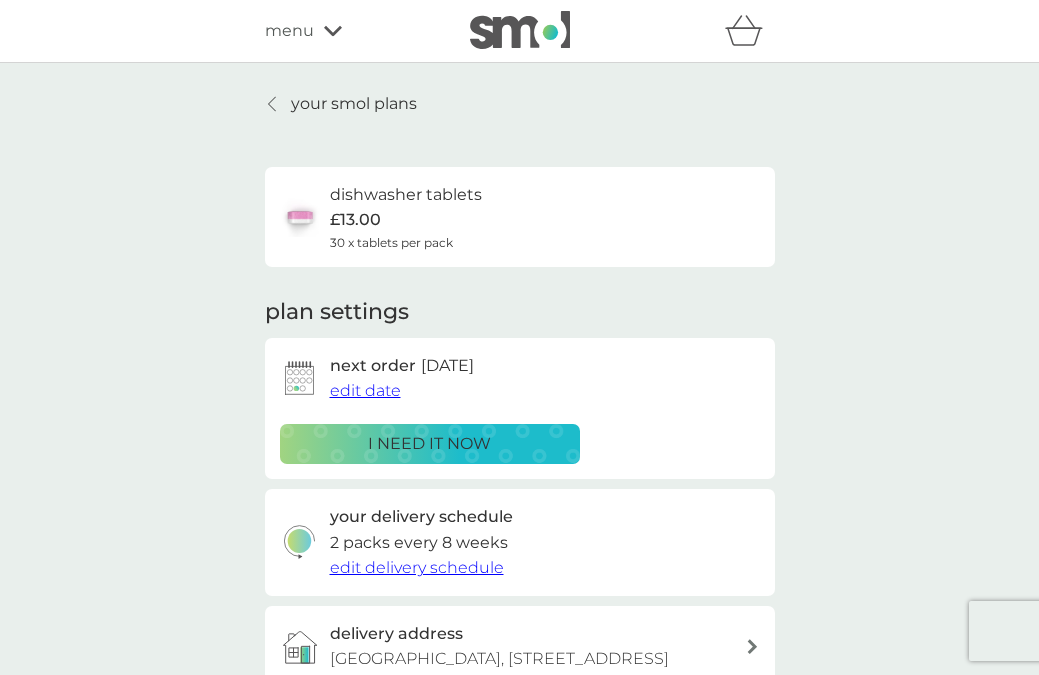 scroll, scrollTop: 0, scrollLeft: 0, axis: both 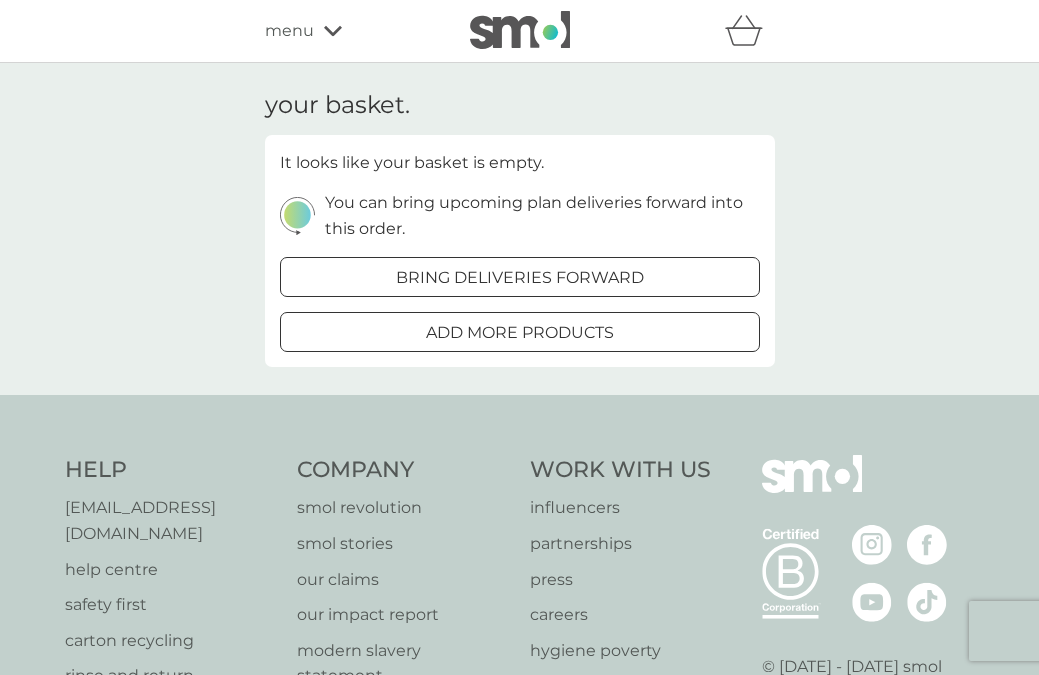 click on "add more products" at bounding box center (520, 333) 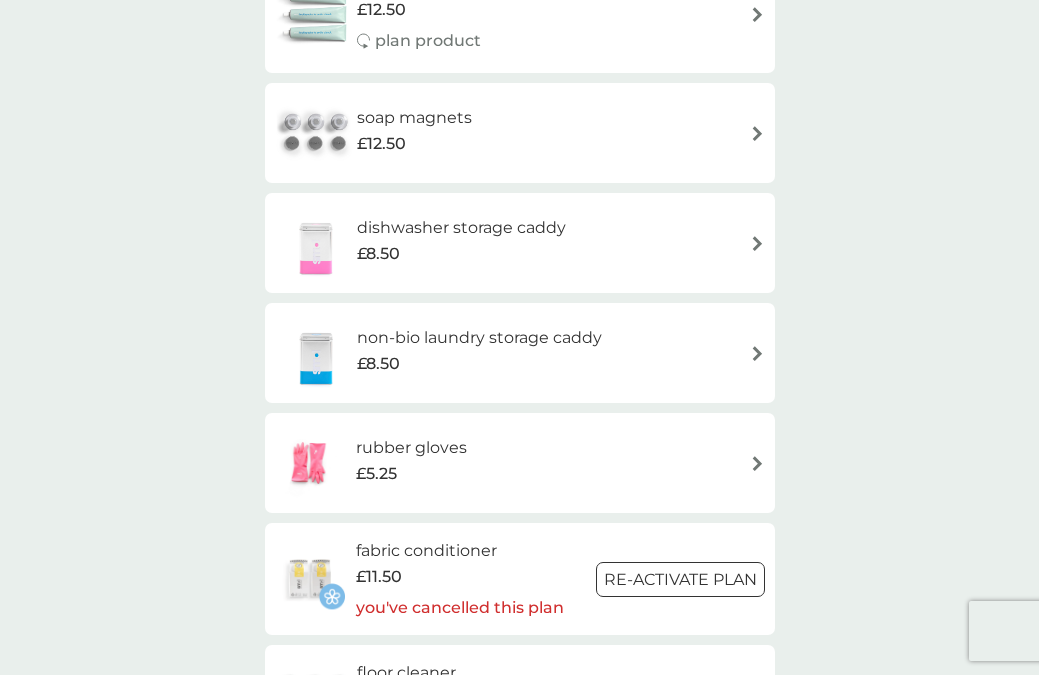 scroll, scrollTop: 1769, scrollLeft: 0, axis: vertical 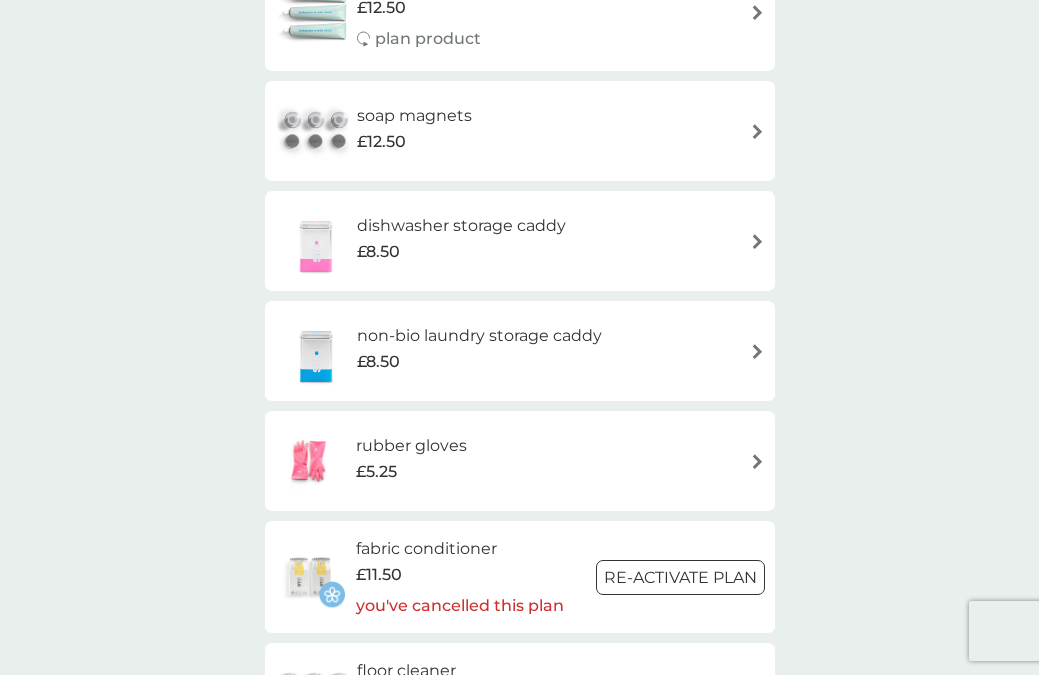 click at bounding box center [757, 461] 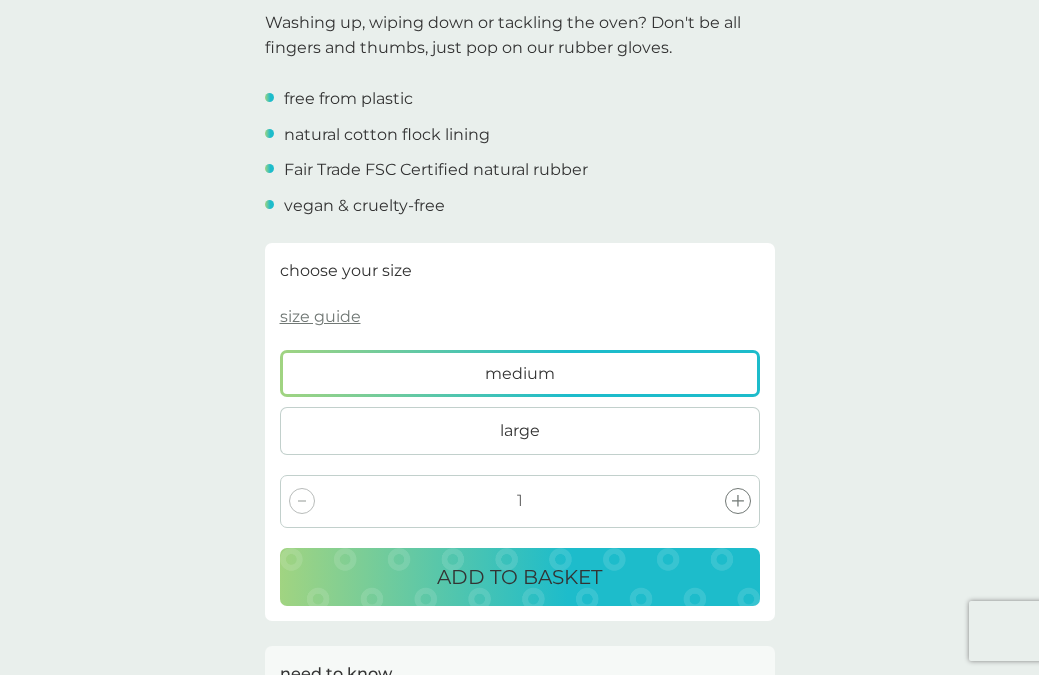 scroll, scrollTop: 649, scrollLeft: 0, axis: vertical 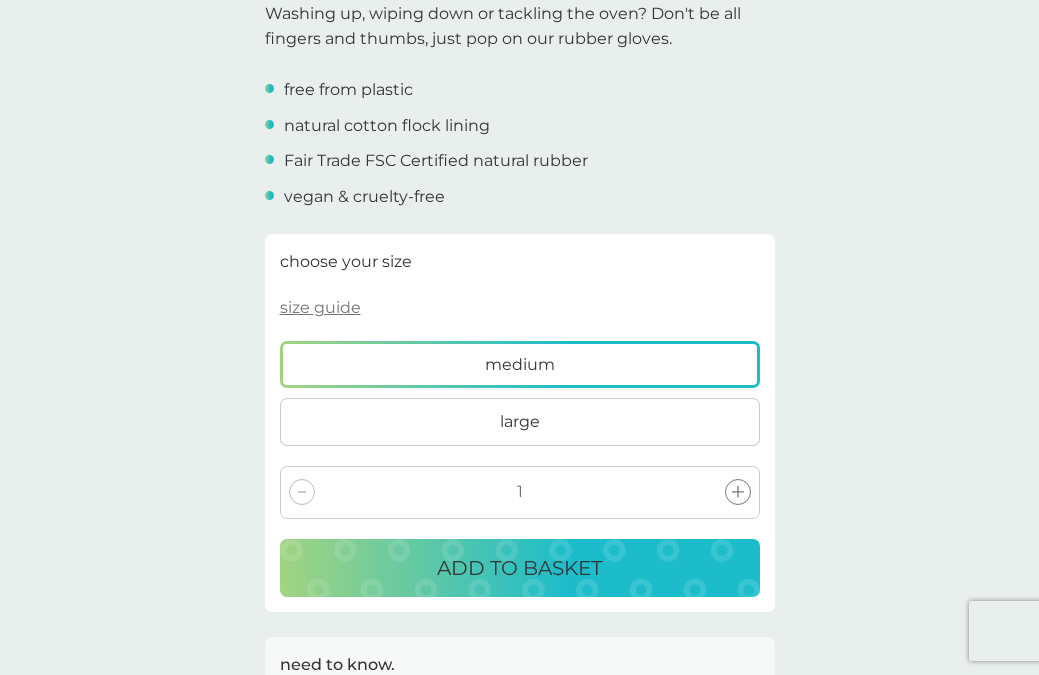 click on "ADD TO BASKET" at bounding box center (519, 568) 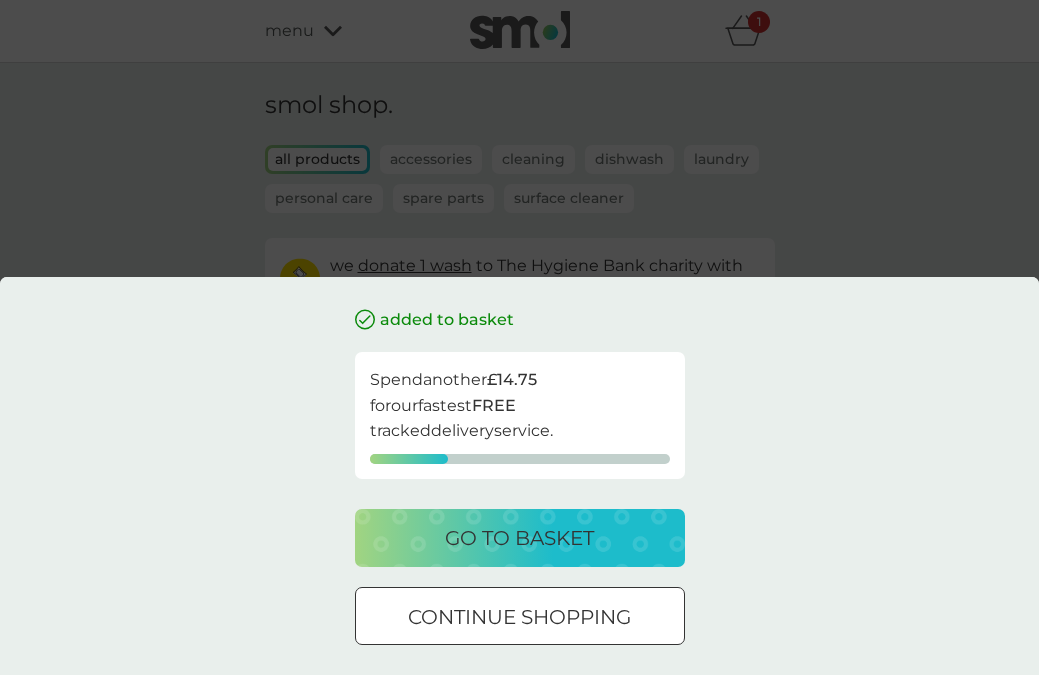 scroll, scrollTop: 0, scrollLeft: 0, axis: both 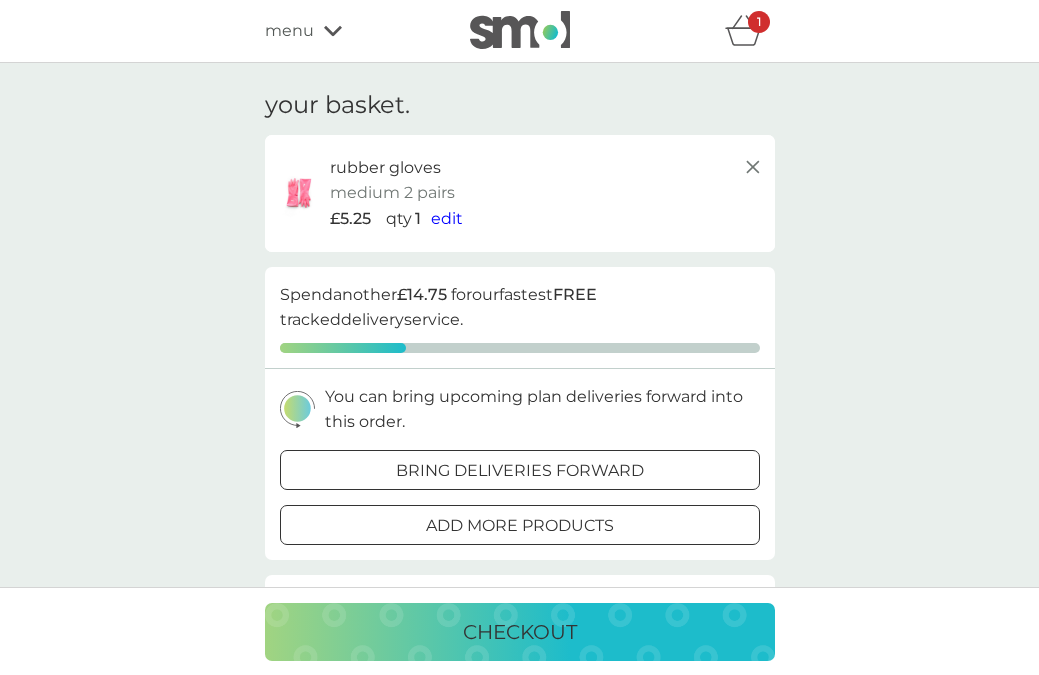 click on "rubber gloves medium 2 pairs £5.25 qty 1 edit" at bounding box center [520, 193] 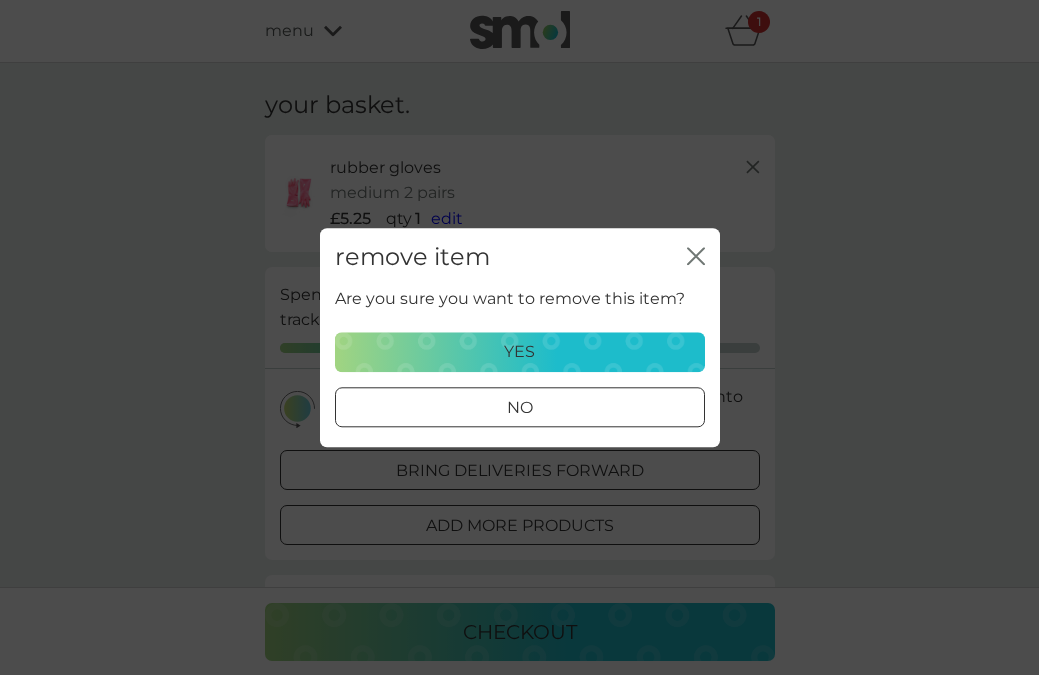 click on "yes" at bounding box center (520, 352) 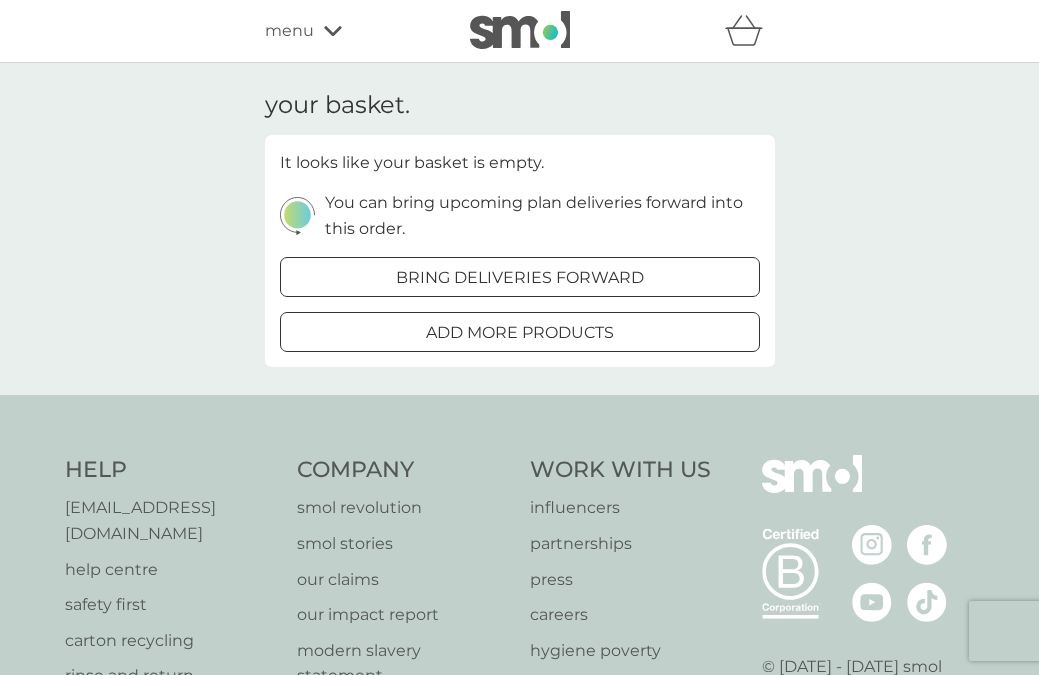 scroll, scrollTop: 0, scrollLeft: 0, axis: both 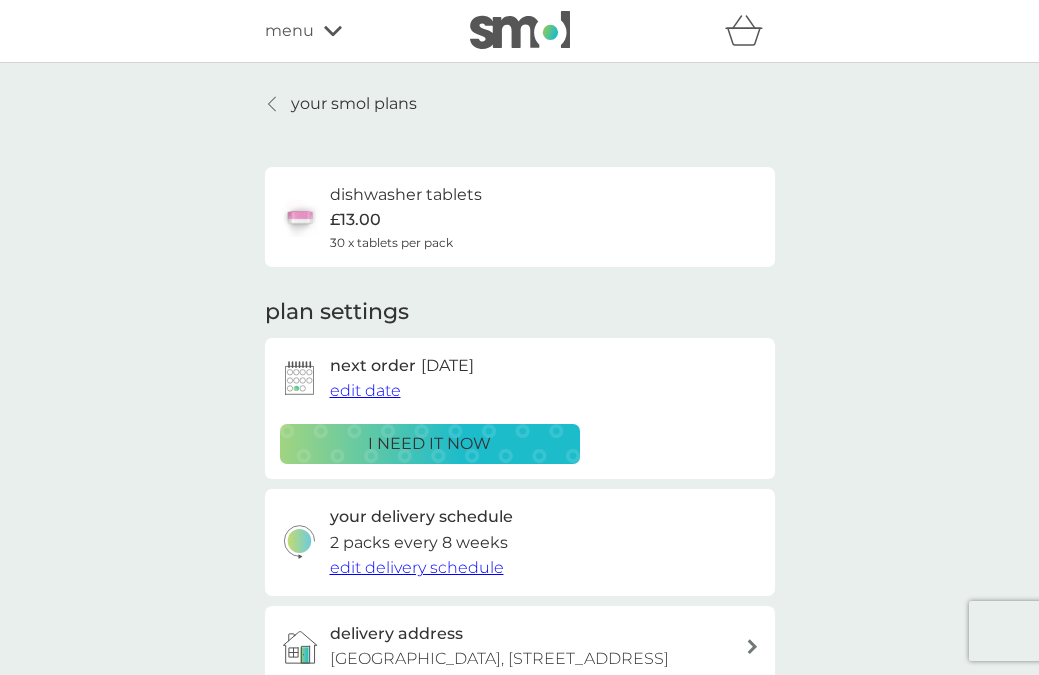 click 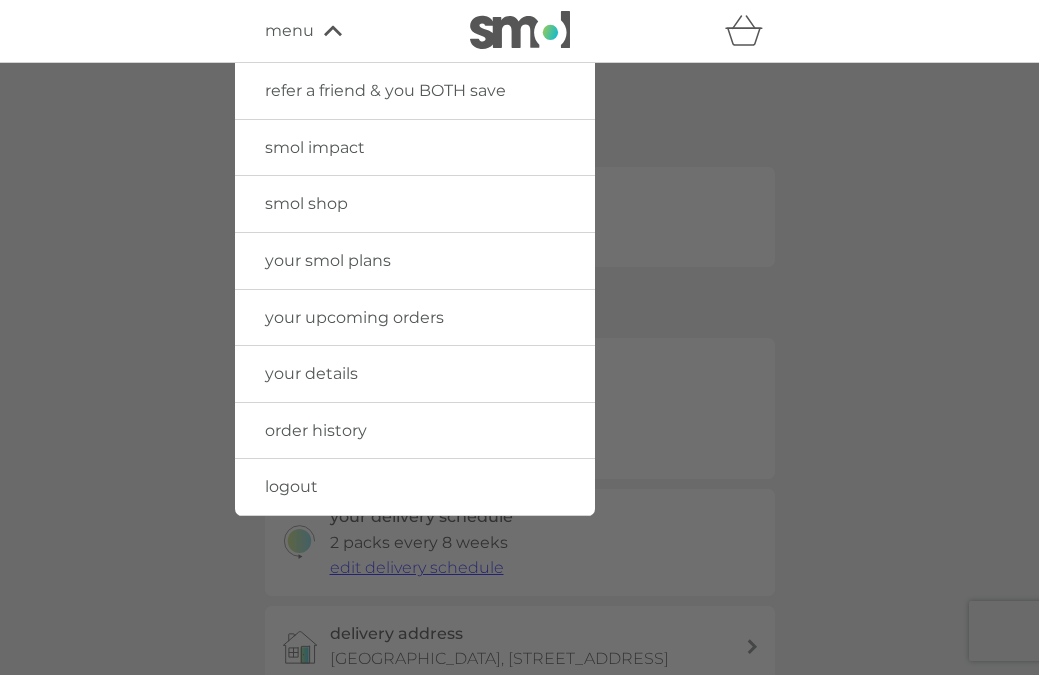 click on "smol shop" at bounding box center (306, 203) 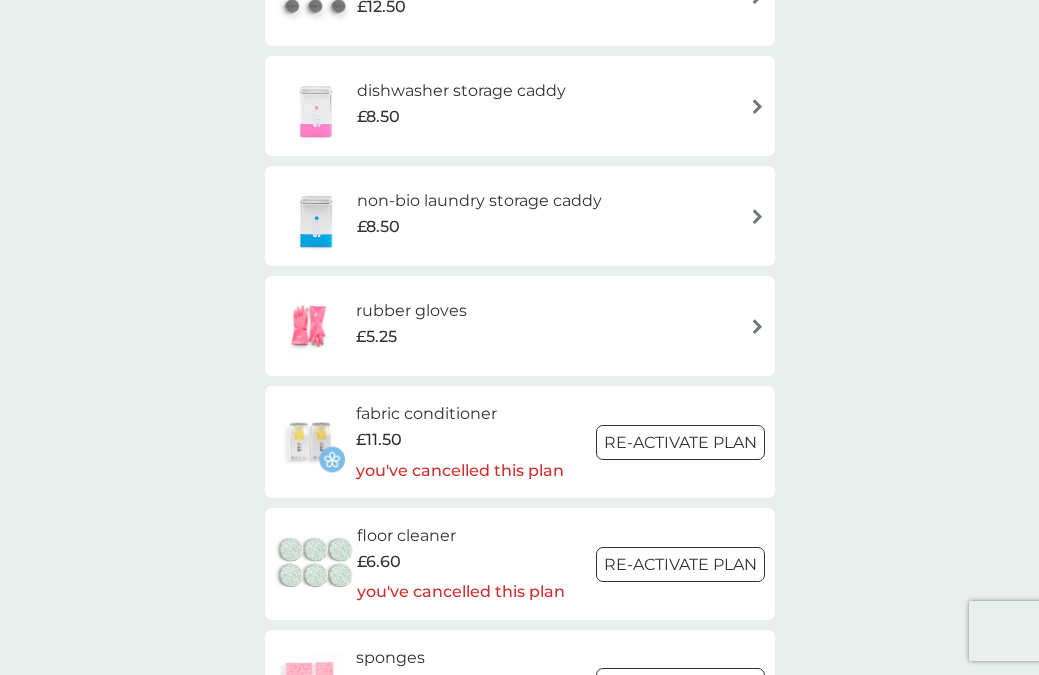 scroll, scrollTop: 1910, scrollLeft: 0, axis: vertical 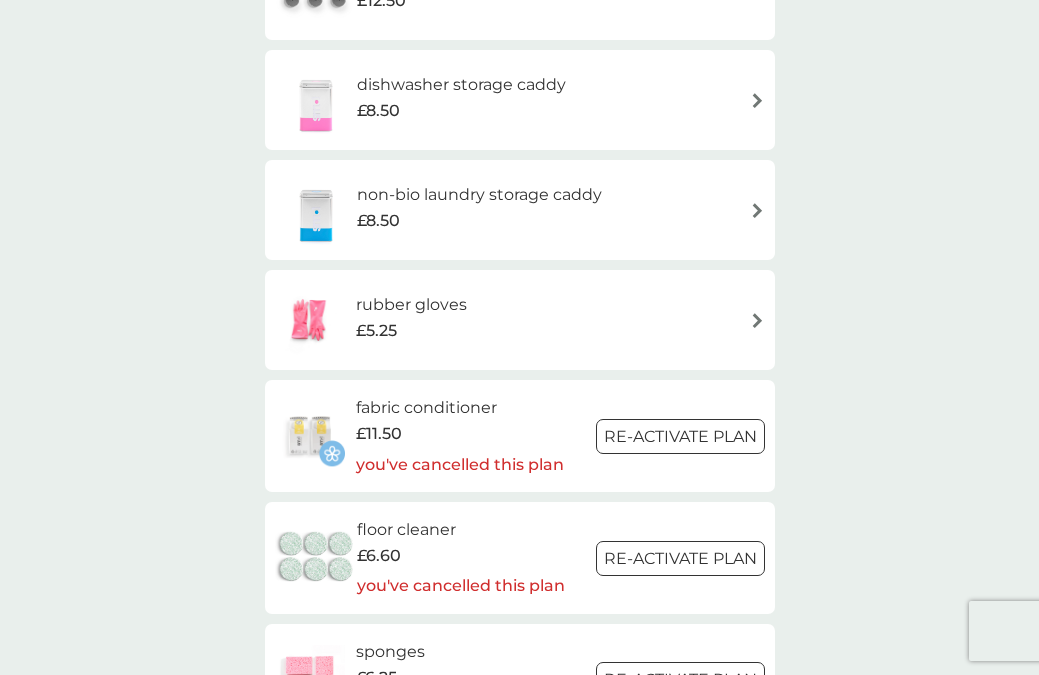 click on "£5.25" at bounding box center (411, 331) 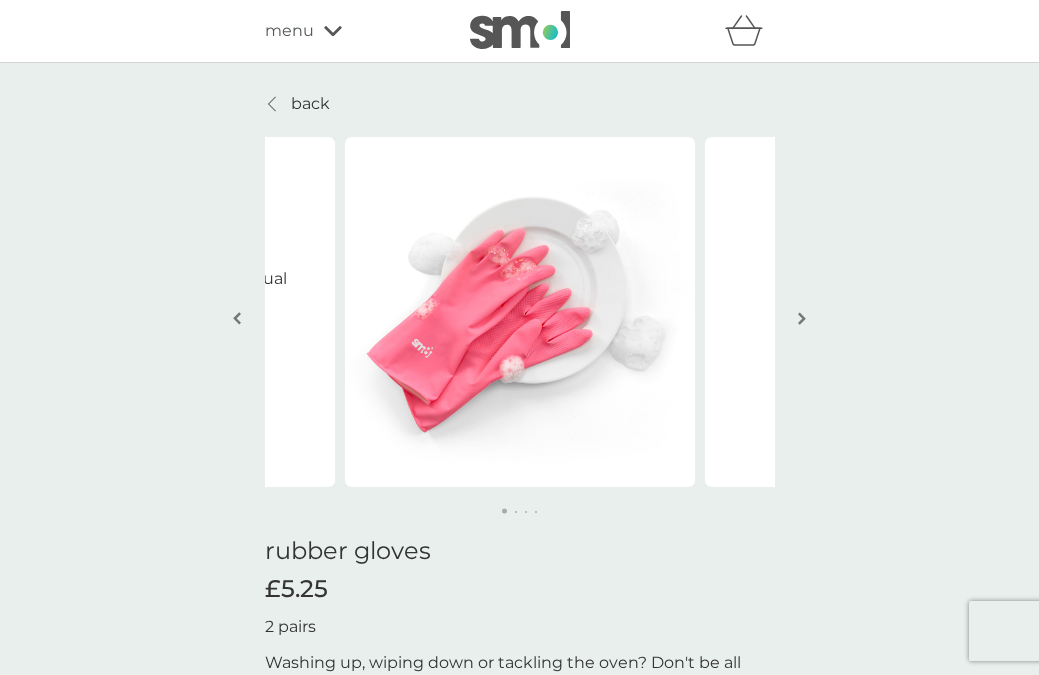 scroll, scrollTop: 0, scrollLeft: 0, axis: both 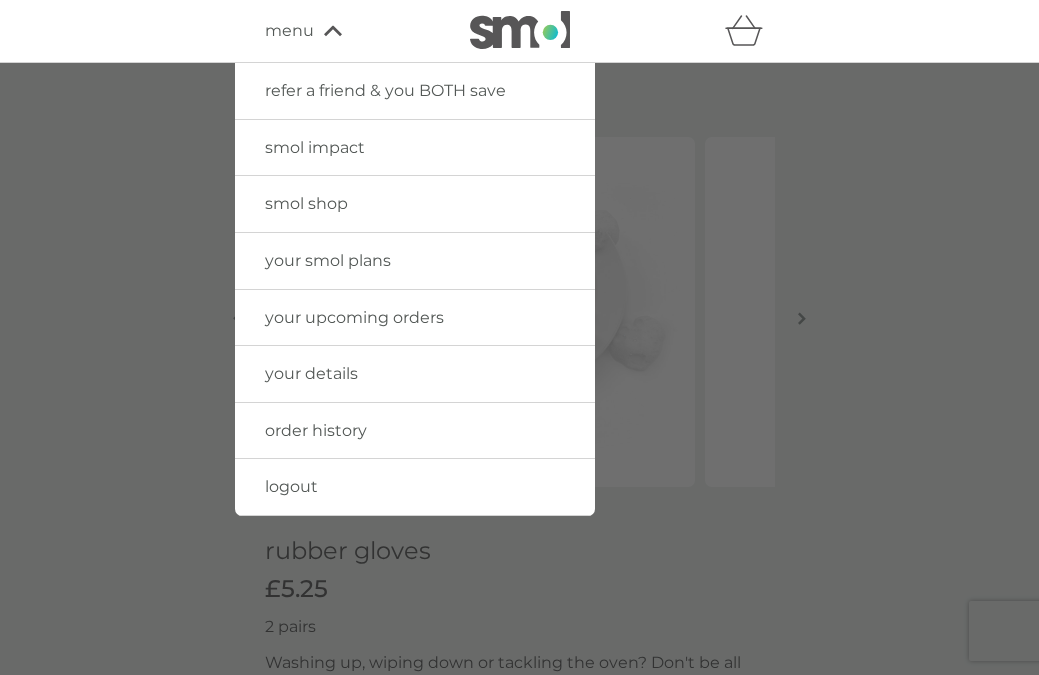 click on "your upcoming orders" at bounding box center [354, 317] 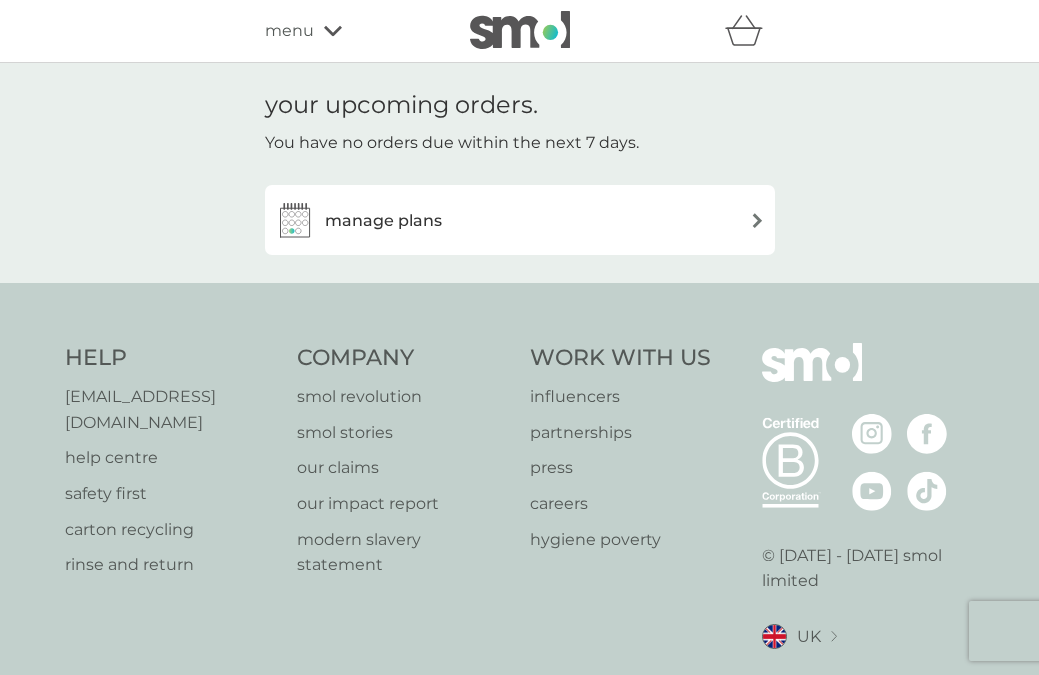click at bounding box center [757, 220] 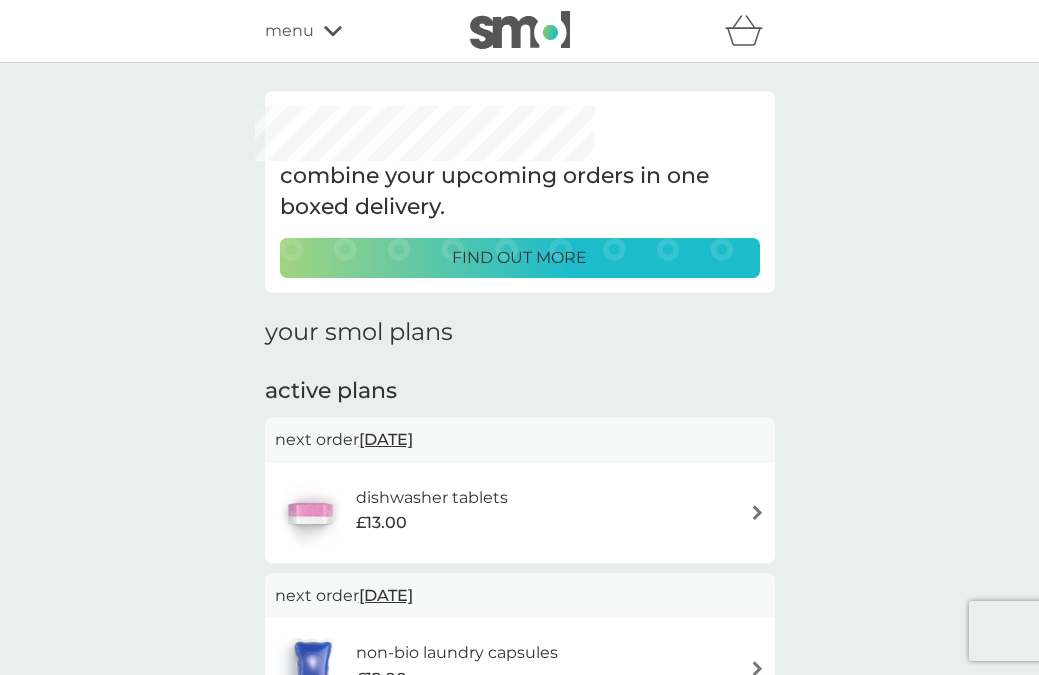 click on "find out more" at bounding box center [520, 258] 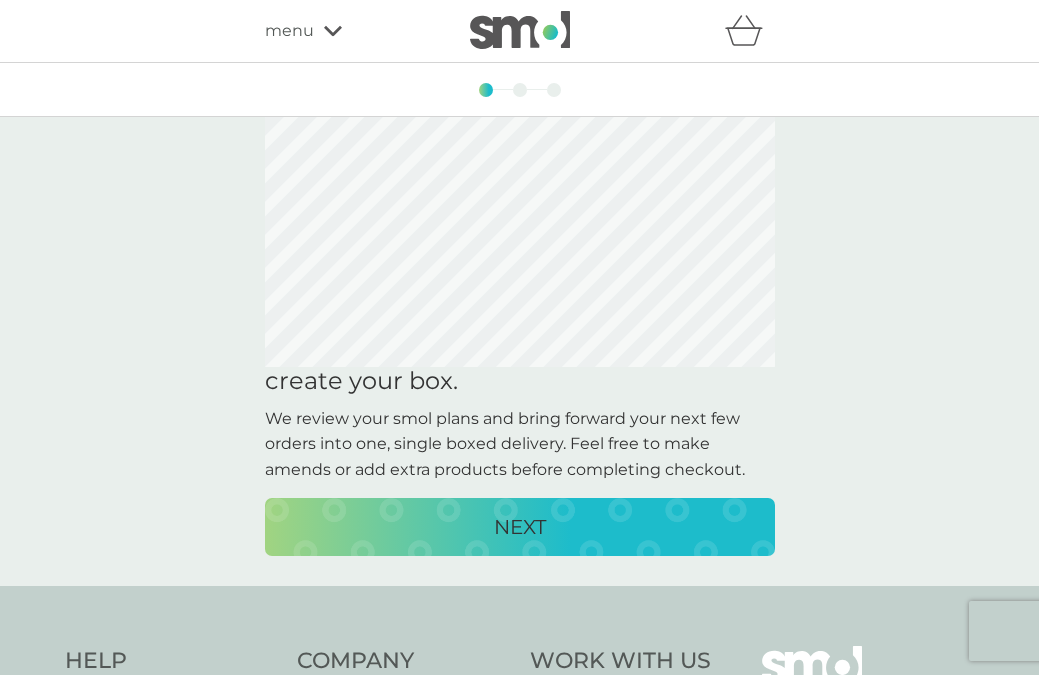 click on "NEXT" at bounding box center (520, 527) 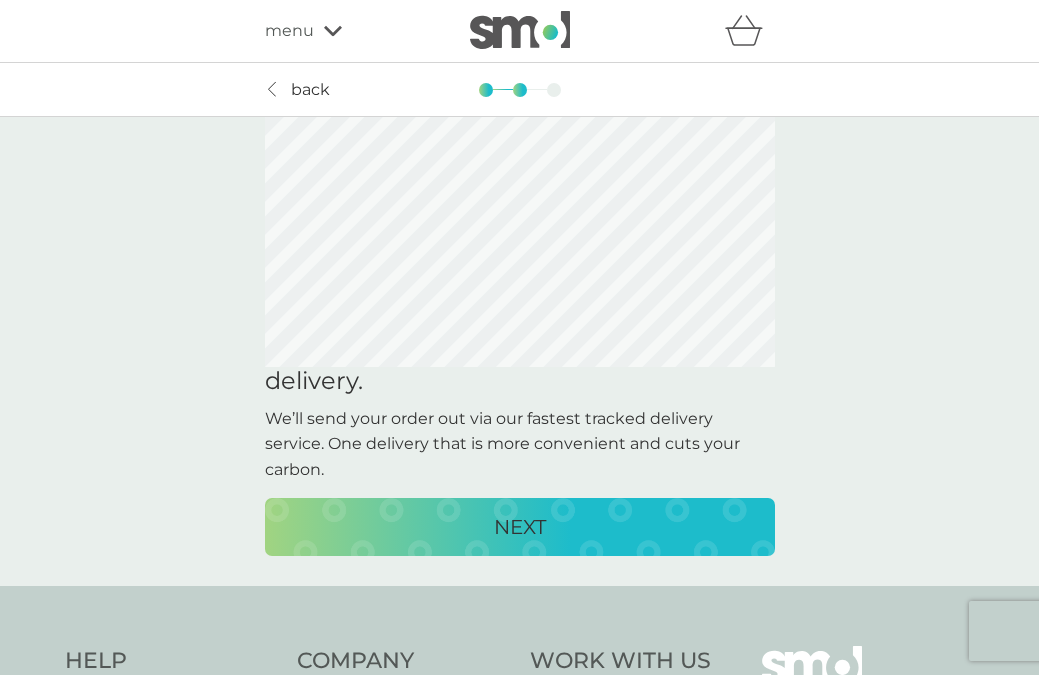 scroll, scrollTop: 0, scrollLeft: 0, axis: both 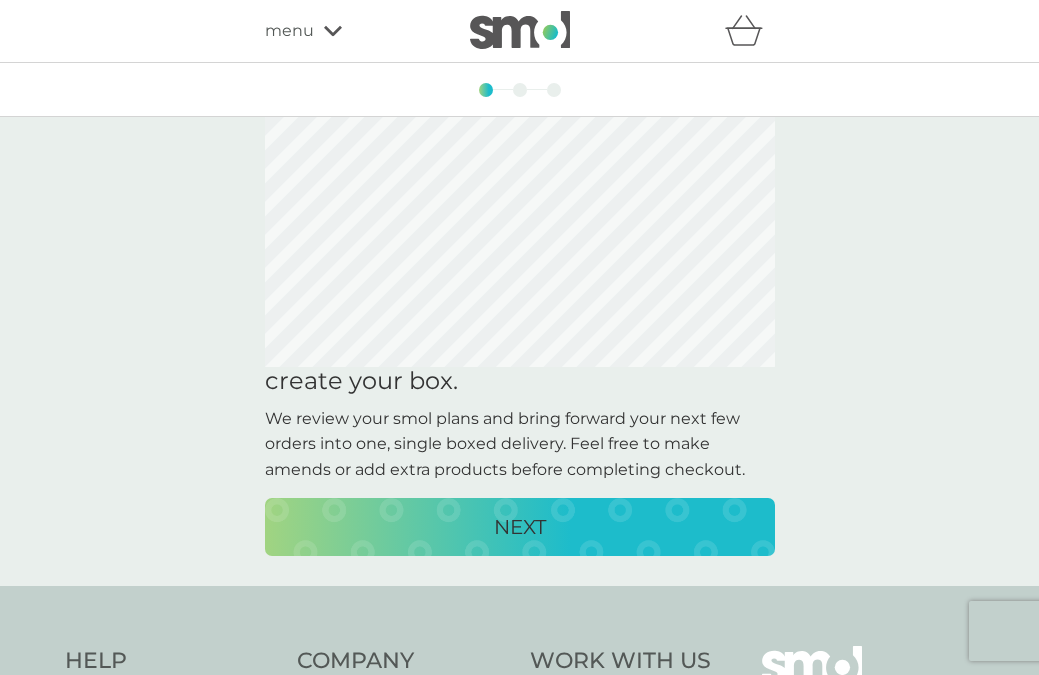 click 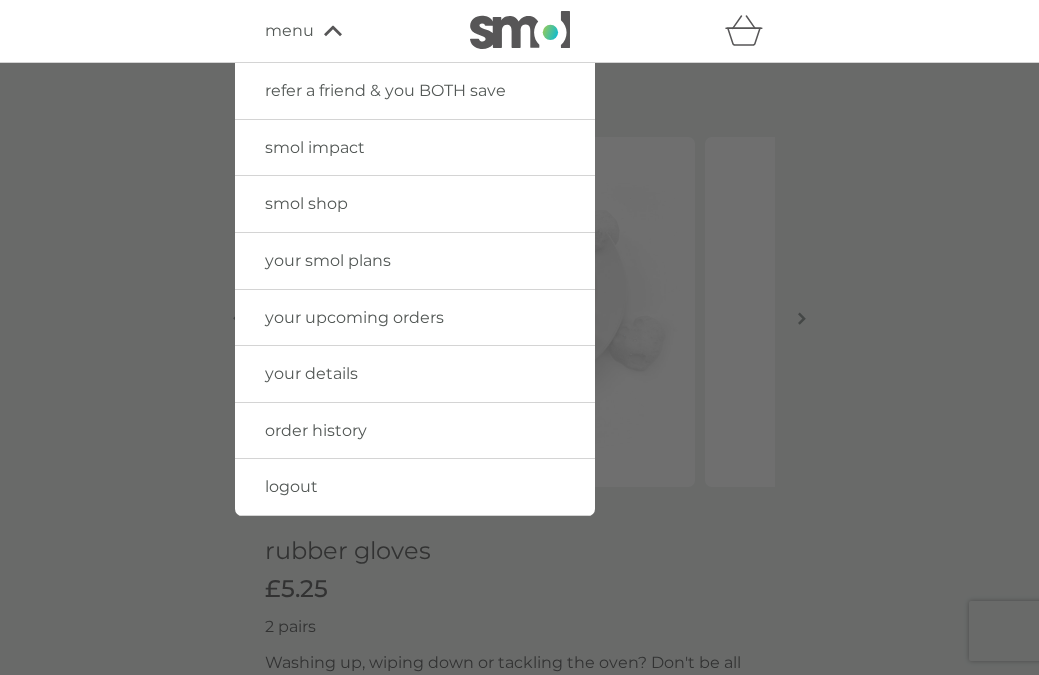 click at bounding box center (519, 400) 